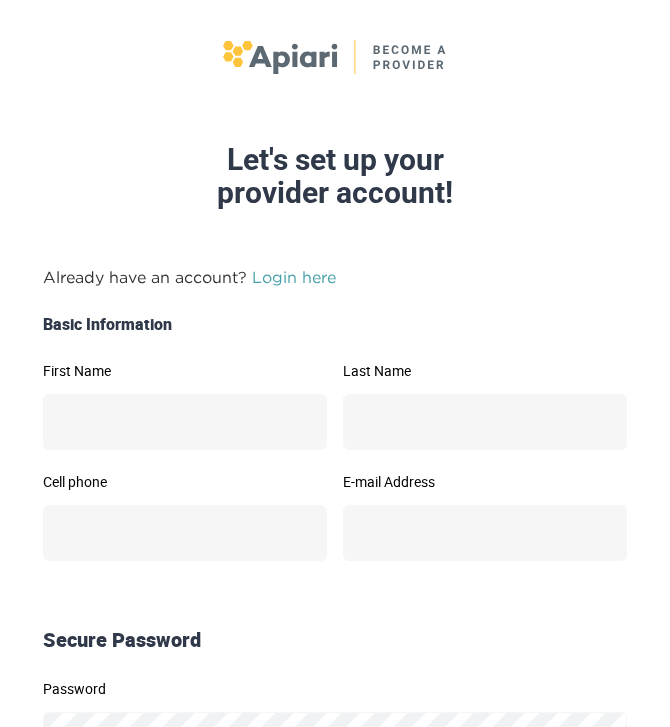 scroll, scrollTop: 0, scrollLeft: 0, axis: both 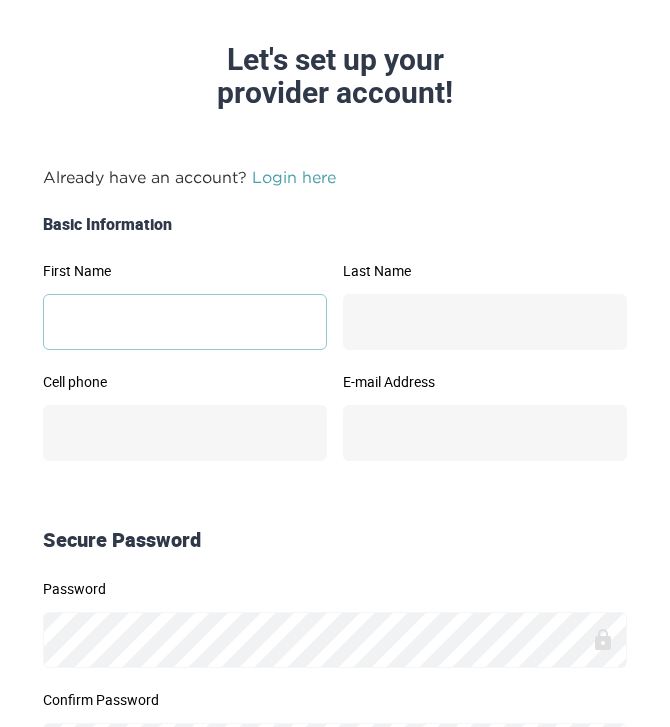 click on "First Name" at bounding box center (185, 322) 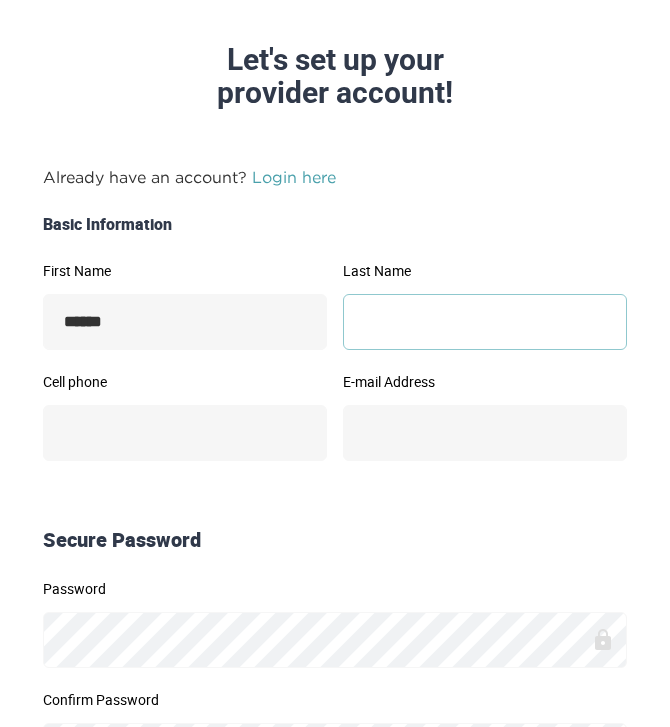 type on "******" 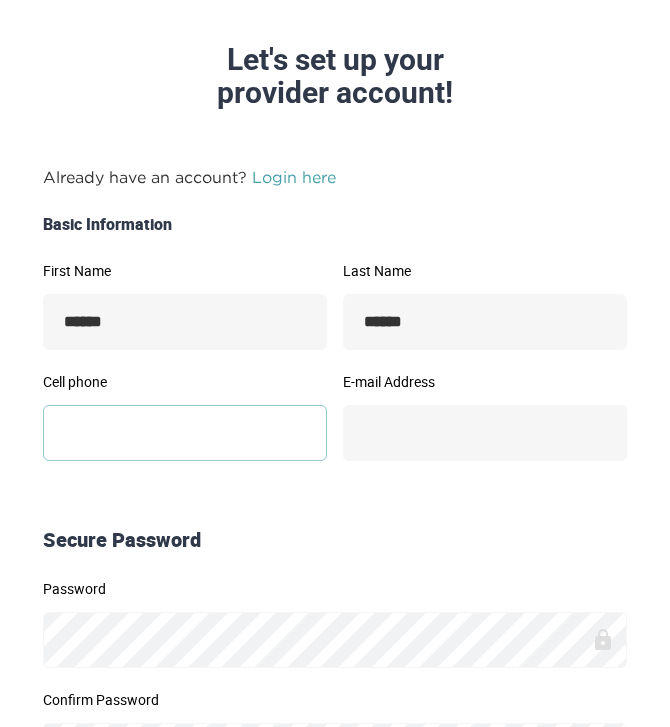 type on "**********" 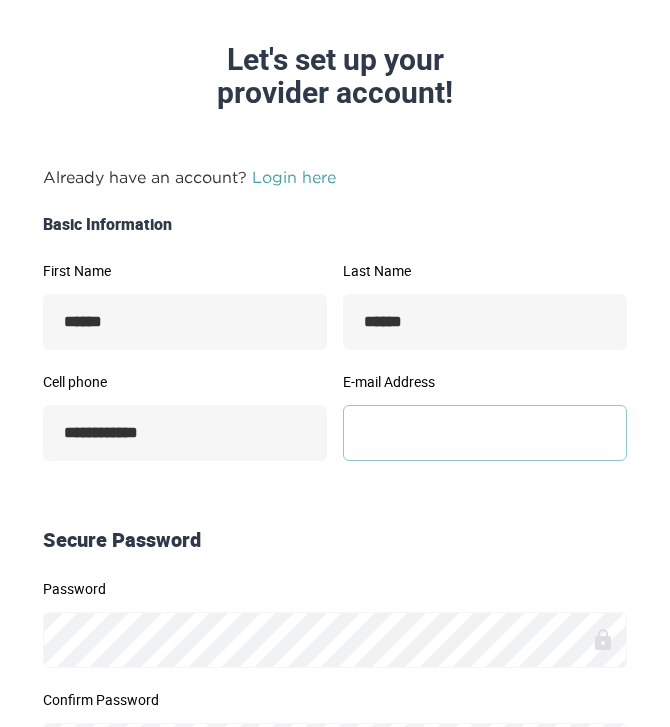 type on "**********" 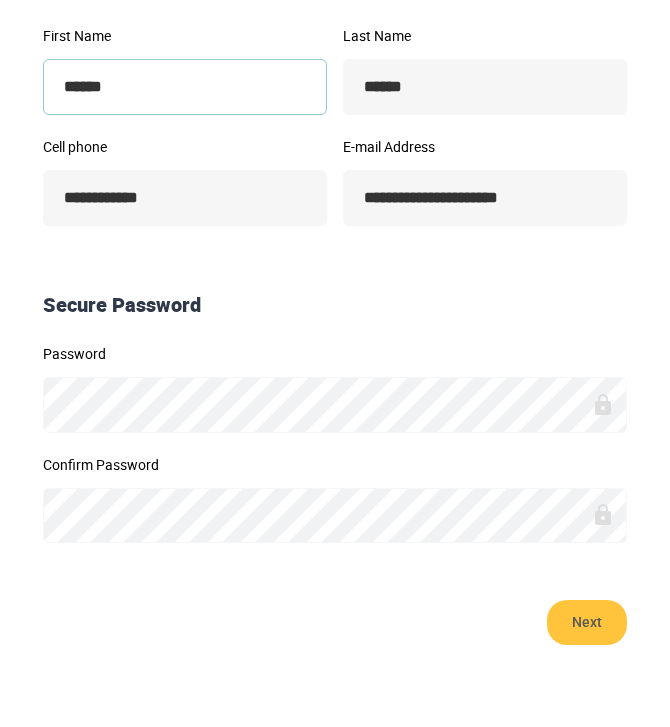 scroll, scrollTop: 347, scrollLeft: 0, axis: vertical 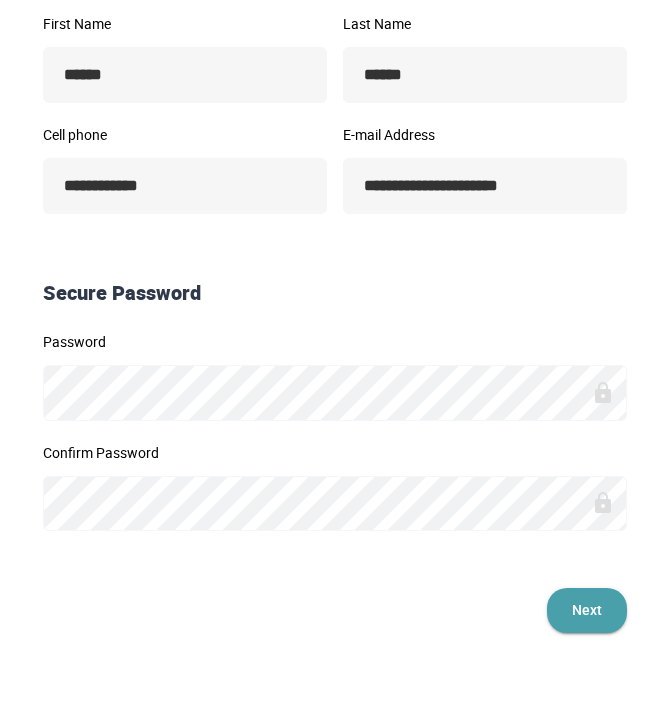 click on "Next" at bounding box center [587, 610] 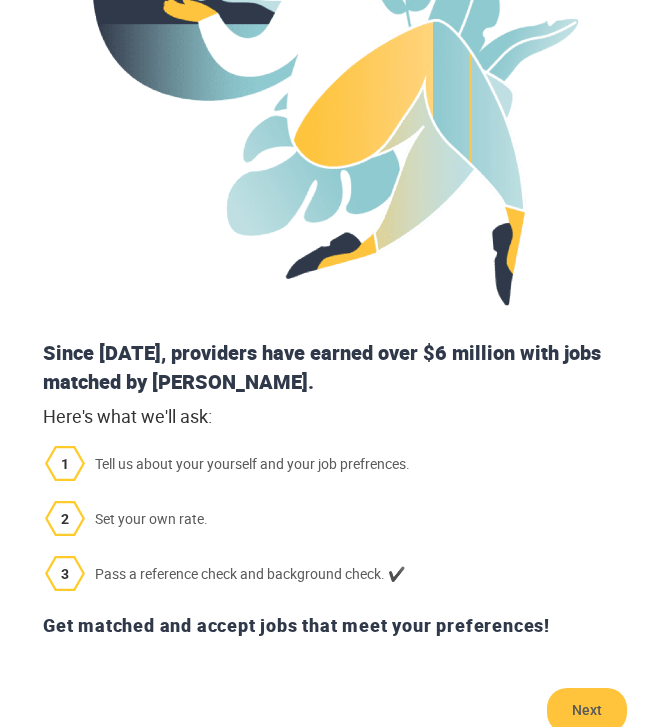 scroll, scrollTop: 477, scrollLeft: 0, axis: vertical 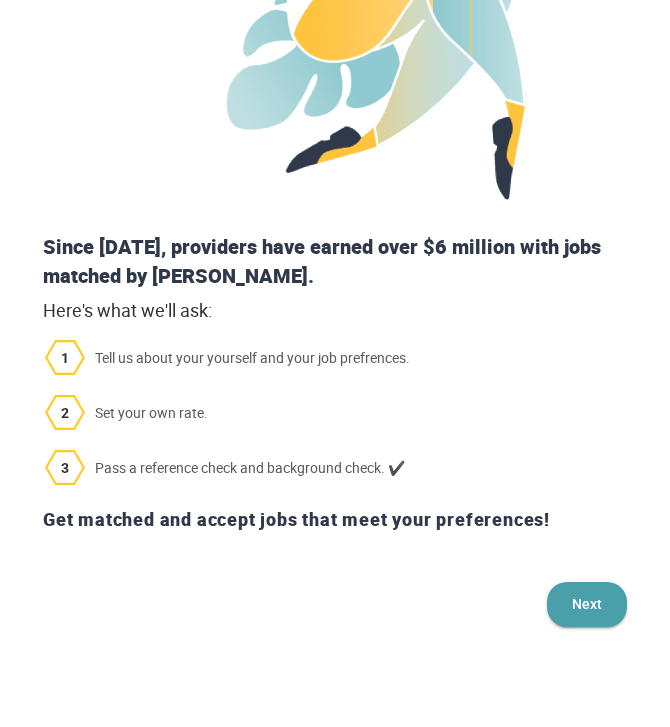 click on "Next" at bounding box center [587, 604] 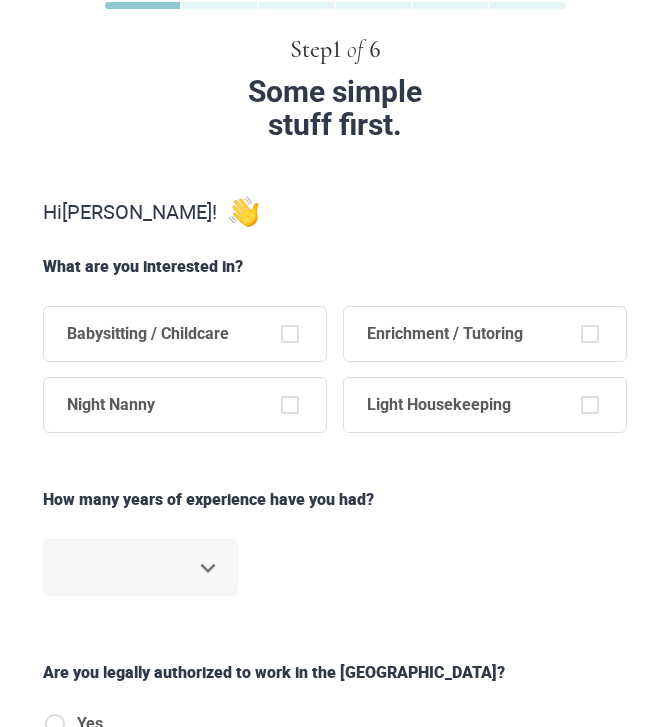 scroll, scrollTop: 117, scrollLeft: 0, axis: vertical 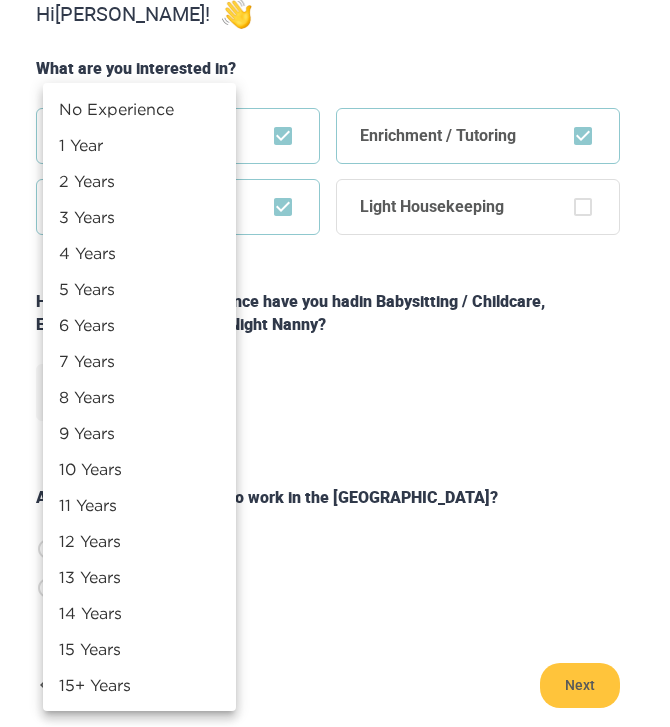 click on "Step  1   of   6 Some simple  stuff first. Hi  [PERSON_NAME] ! What are you interested in? Babysitting / Childcare Enrichment / Tutoring Night Nanny Light Housekeeping How many years of experience have you had  in Babysitting / Childcare, Enrichment / Tutoring and Night Nanny ? ​ Are you legally authorized to work in the [GEOGRAPHIC_DATA]? Yes No Back Next Copyright  2025 [EMAIL_ADDRESS][DOMAIN_NAME] [PHONE_NUMBER] Jobs Signup Terms of service Privacy The Sweet Life No Experience 1 Year 2 Years 3 Years 4 Years 5 Years 6 Years 7 Years 8 Years 9 Years 10 Years 11 Years 12 Years 13 Years 14 Years 15 Years 15+ Years" at bounding box center [335, 48] 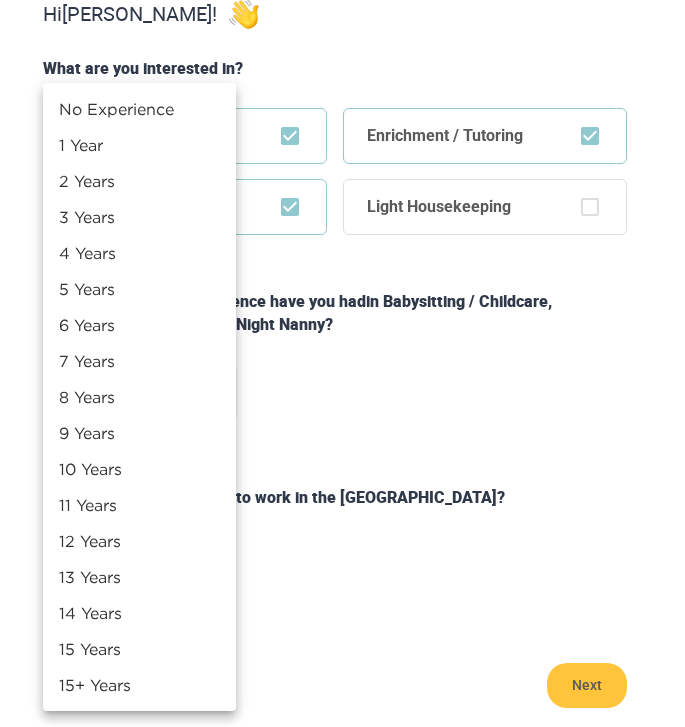 click on "5 Years" at bounding box center [139, 289] 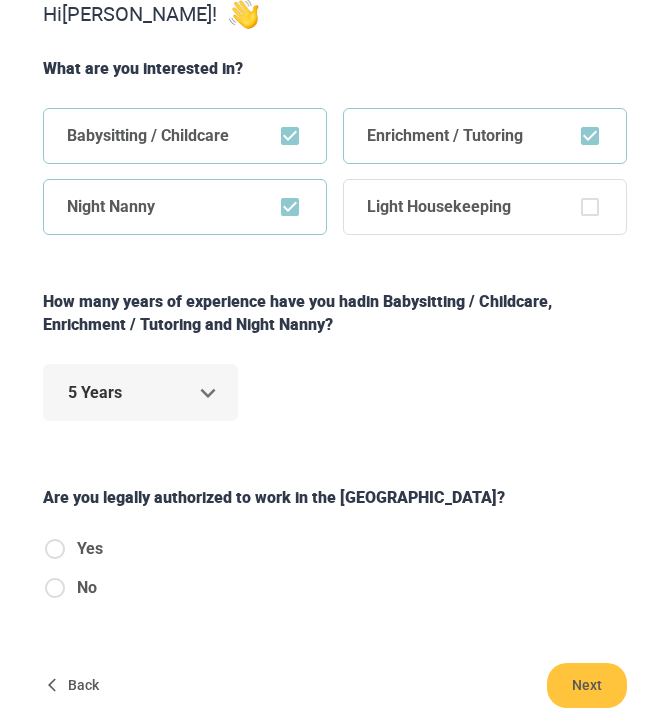 scroll, scrollTop: 395, scrollLeft: 0, axis: vertical 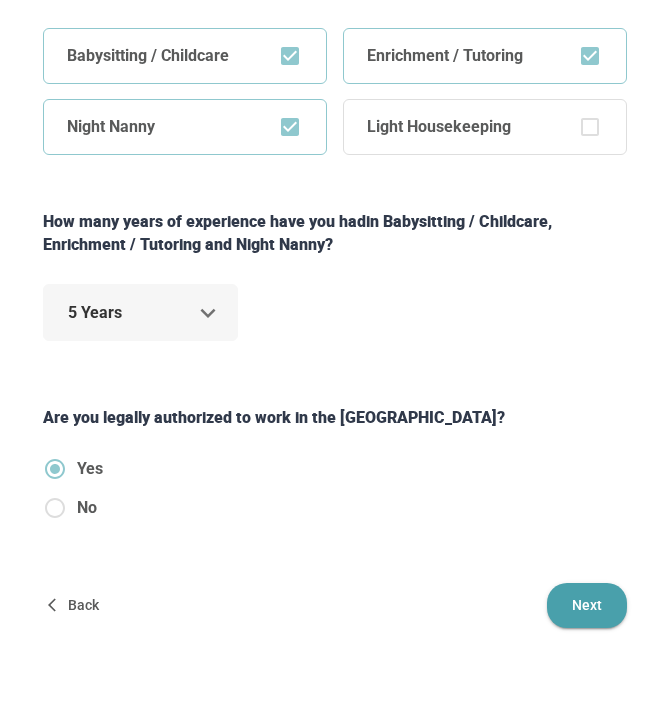 click on "Next" at bounding box center [587, 605] 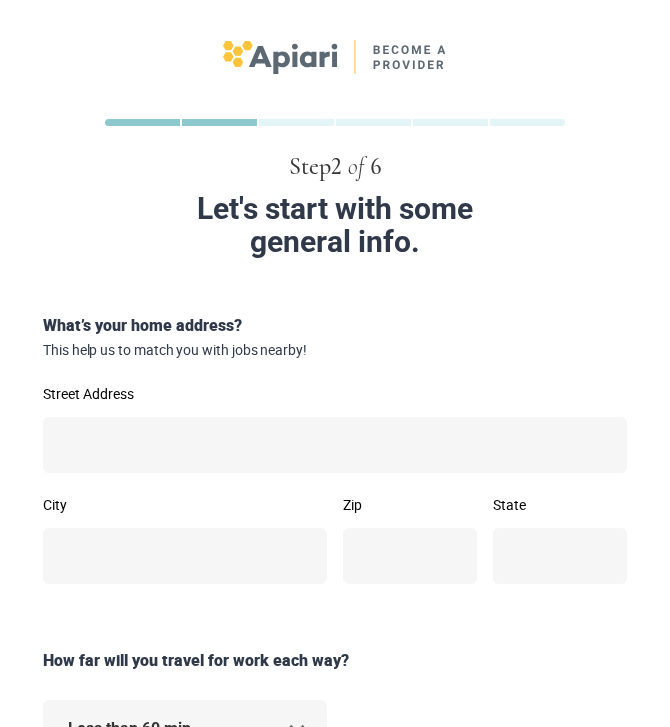 scroll, scrollTop: 87, scrollLeft: 0, axis: vertical 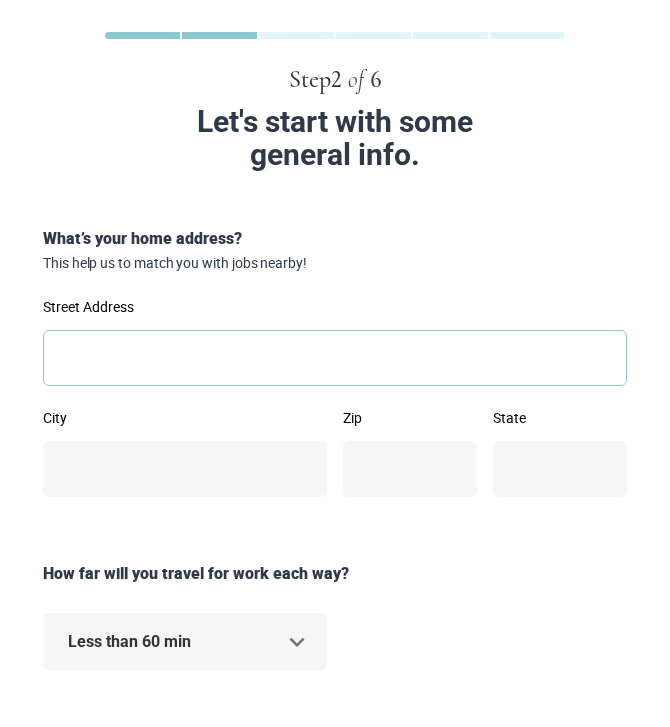 click on "Street Address" at bounding box center [335, 358] 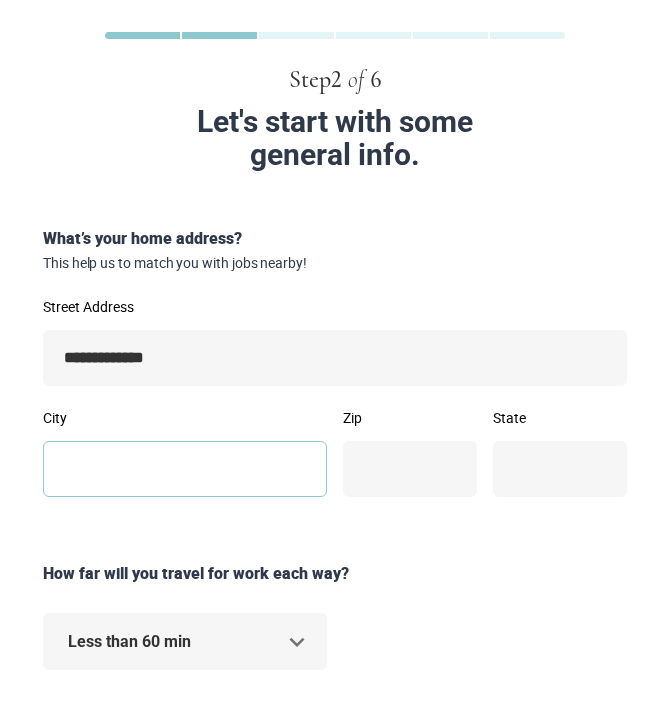 type on "********" 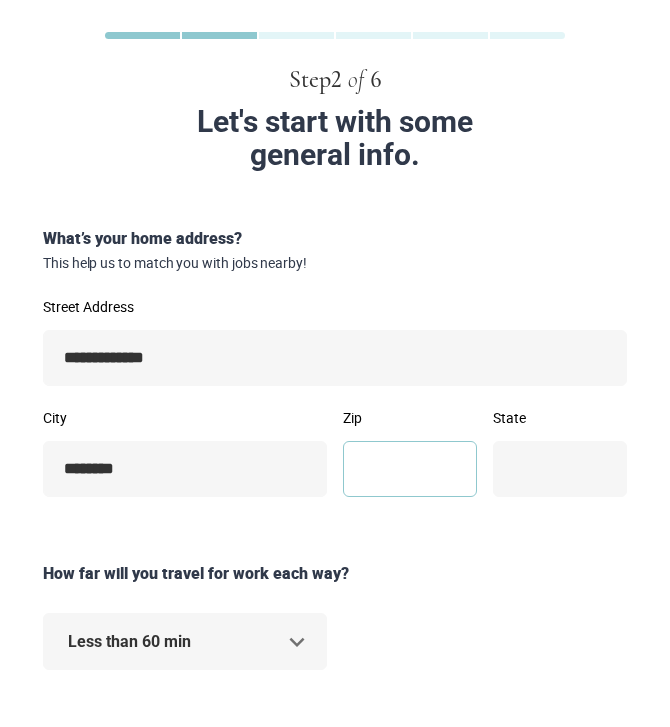 type on "**********" 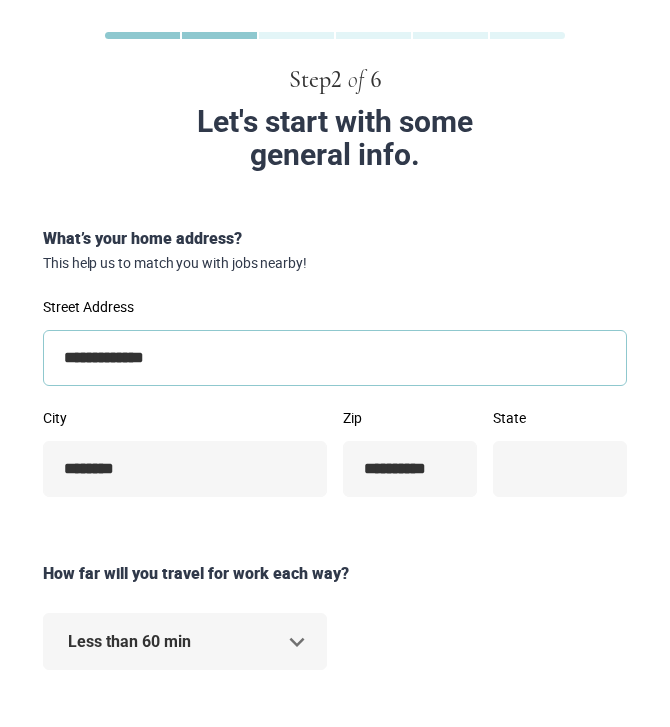 type 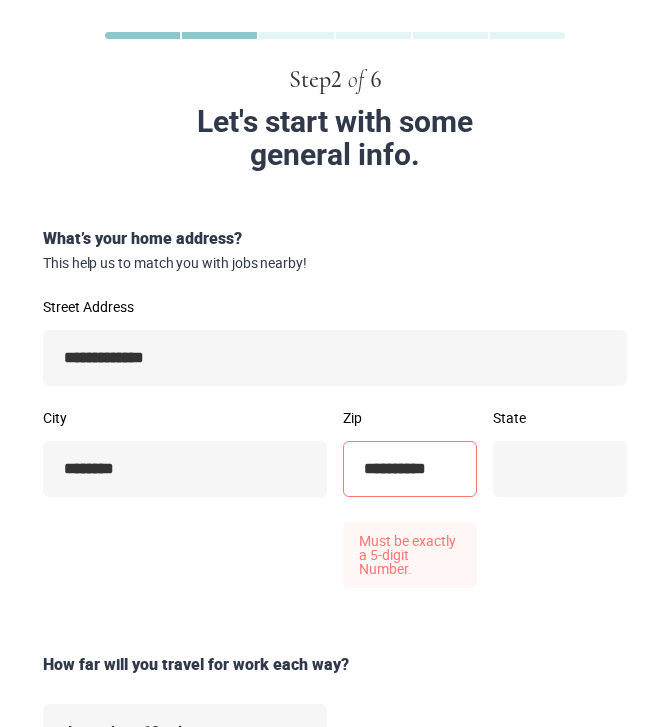 drag, startPoint x: 452, startPoint y: 468, endPoint x: 407, endPoint y: 465, distance: 45.099888 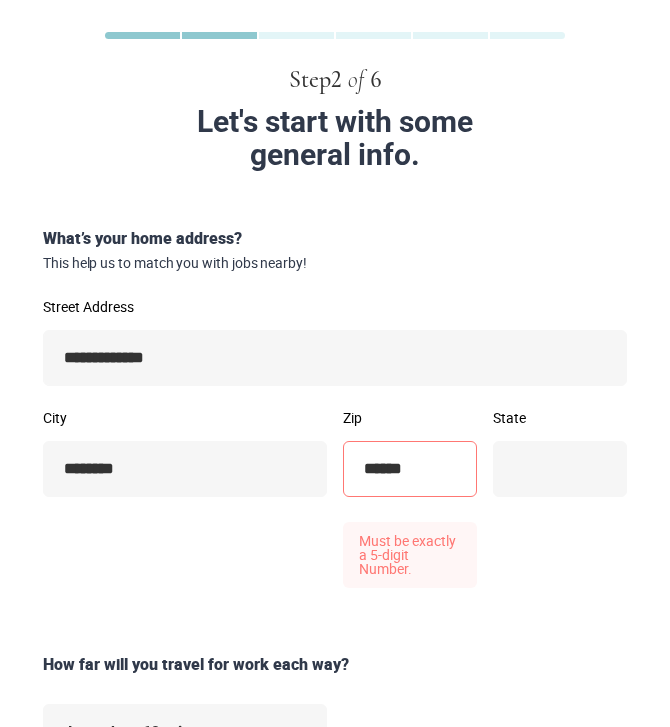 type on "*****" 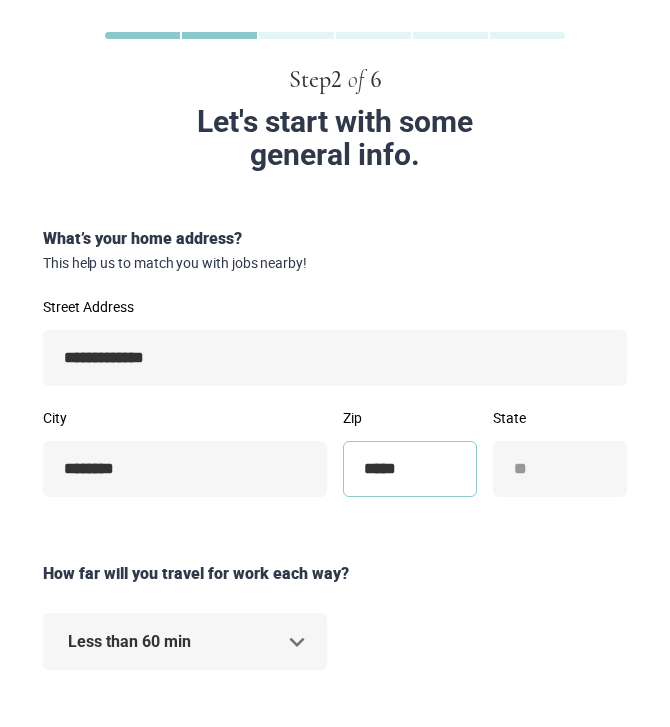 type on "*****" 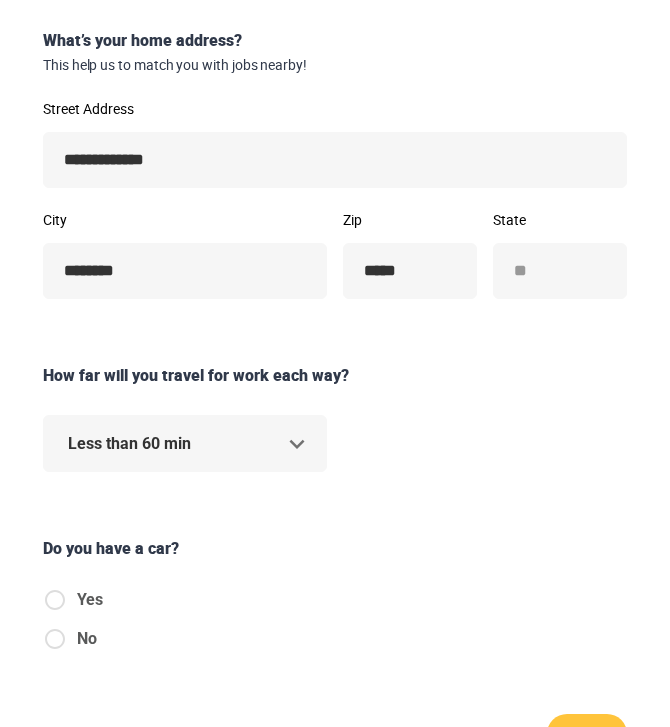 scroll, scrollTop: 290, scrollLeft: 0, axis: vertical 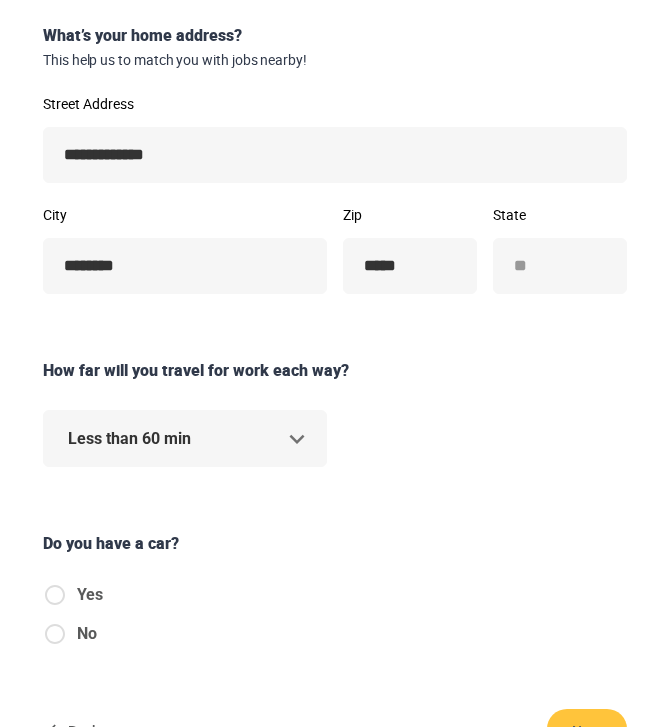 click on "**********" at bounding box center [335, 73] 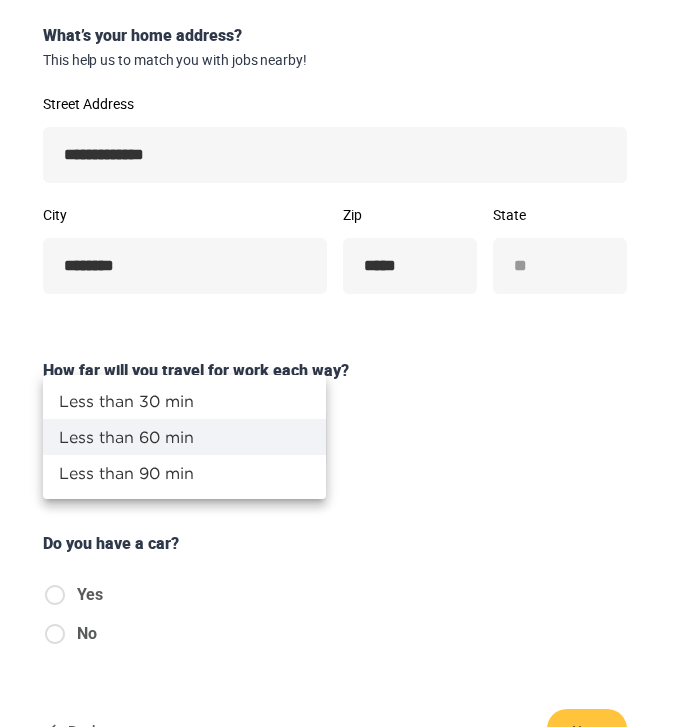 click on "Less than 30 min" at bounding box center [184, 401] 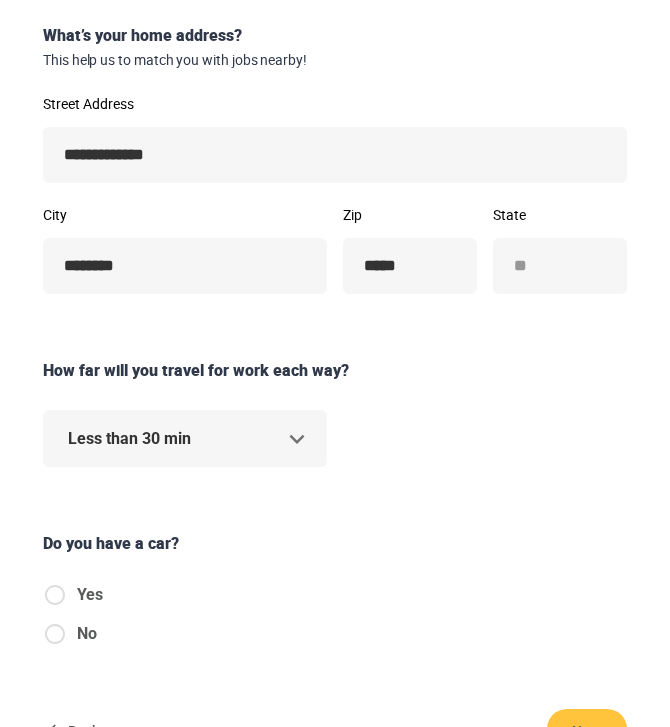 scroll, scrollTop: 414, scrollLeft: 0, axis: vertical 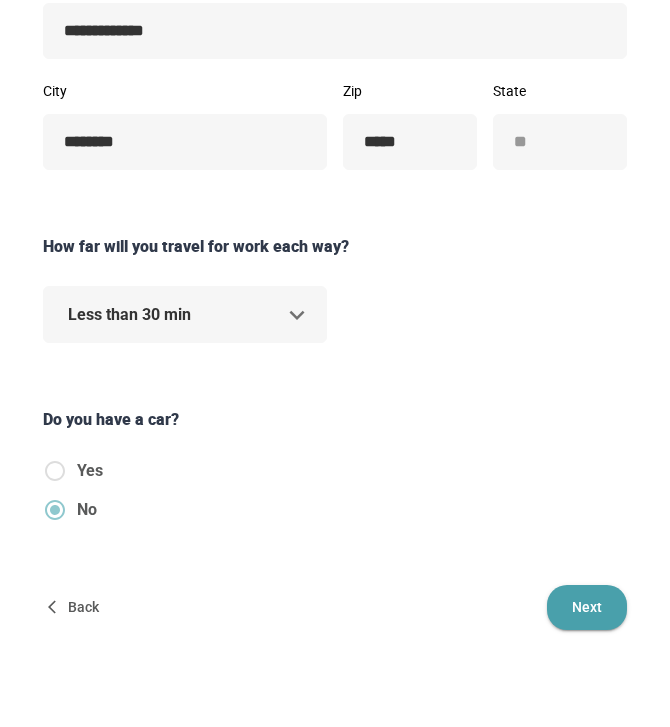 click on "Next" at bounding box center (587, 607) 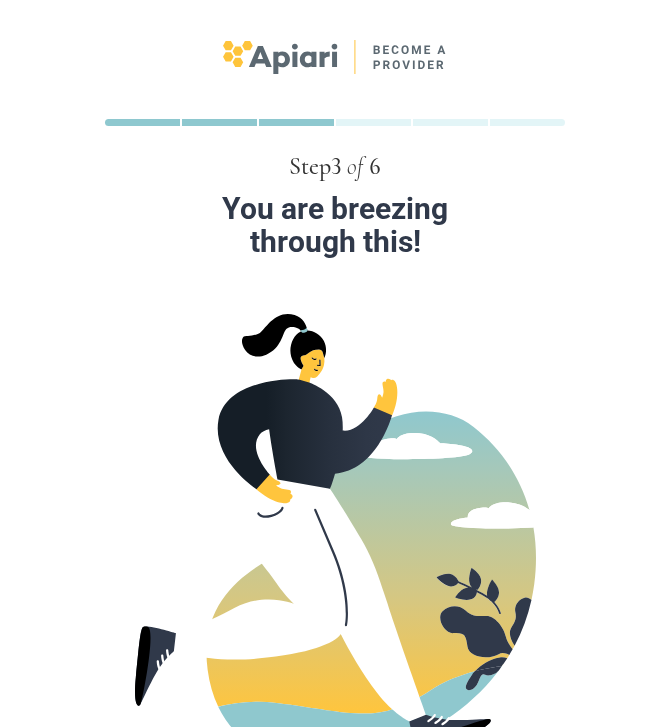 scroll, scrollTop: 329, scrollLeft: 0, axis: vertical 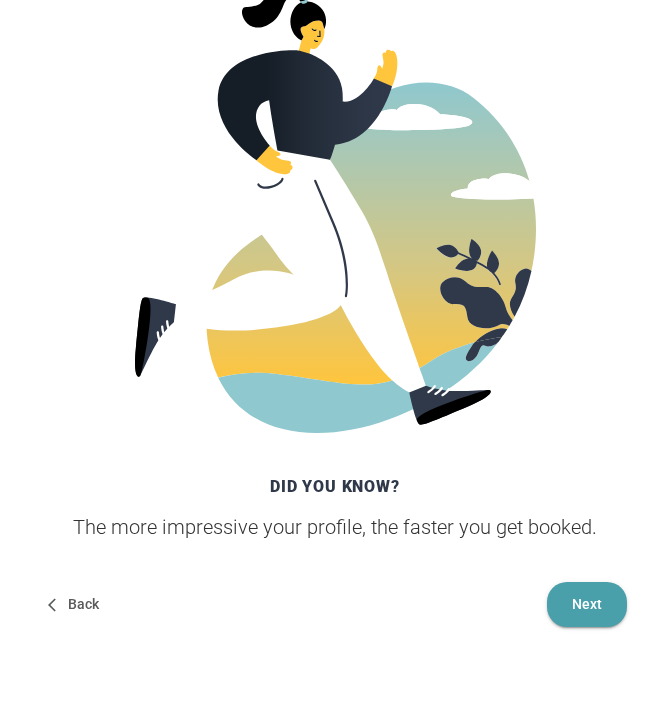 click on "Next" at bounding box center [587, 604] 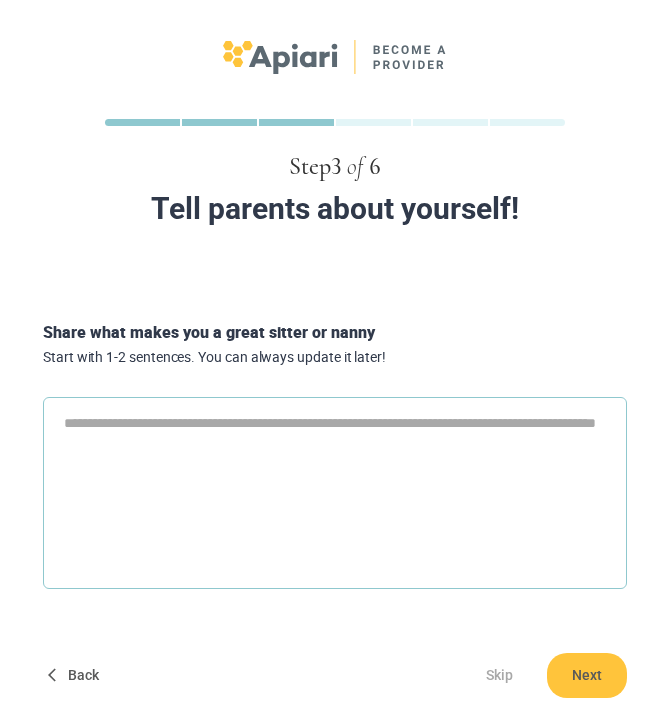 type on "*" 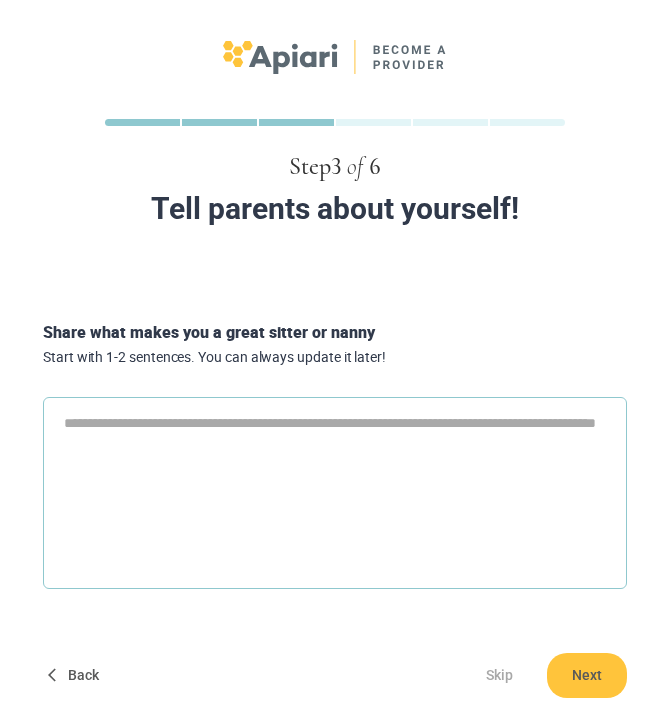 click at bounding box center [335, 493] 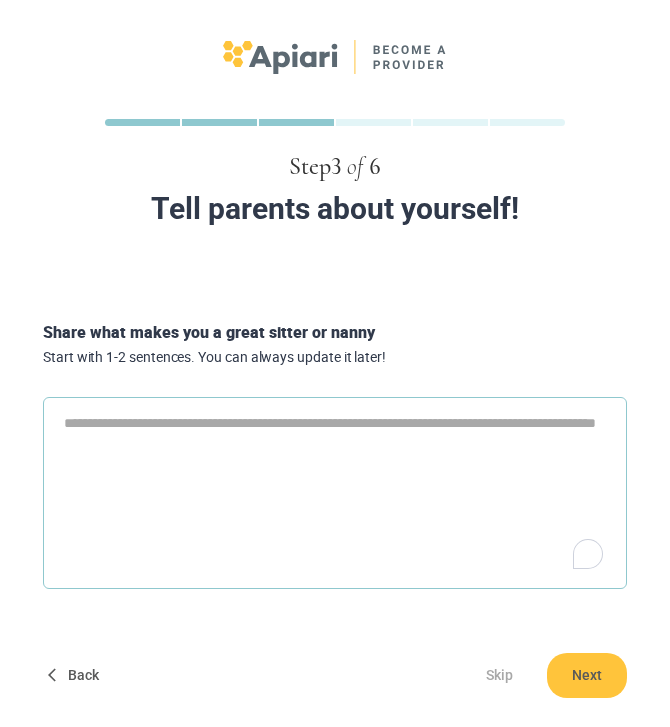 type on "*" 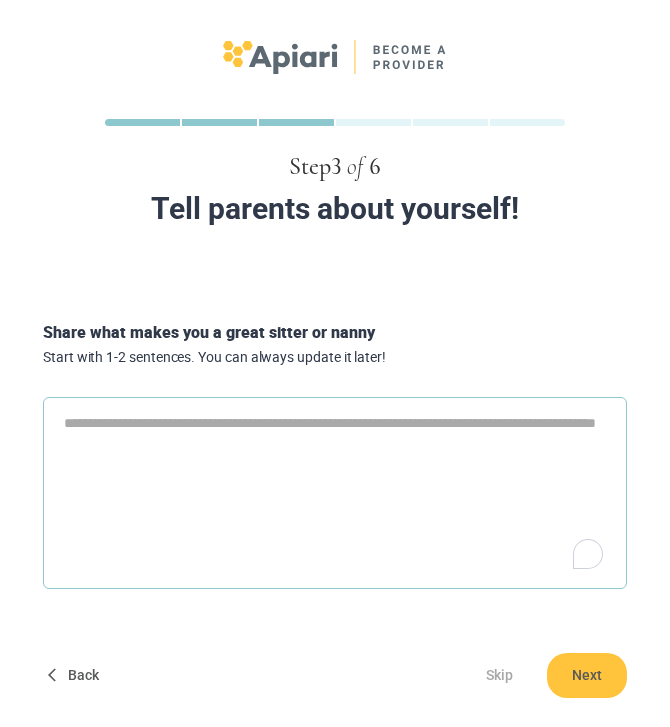 type on "*" 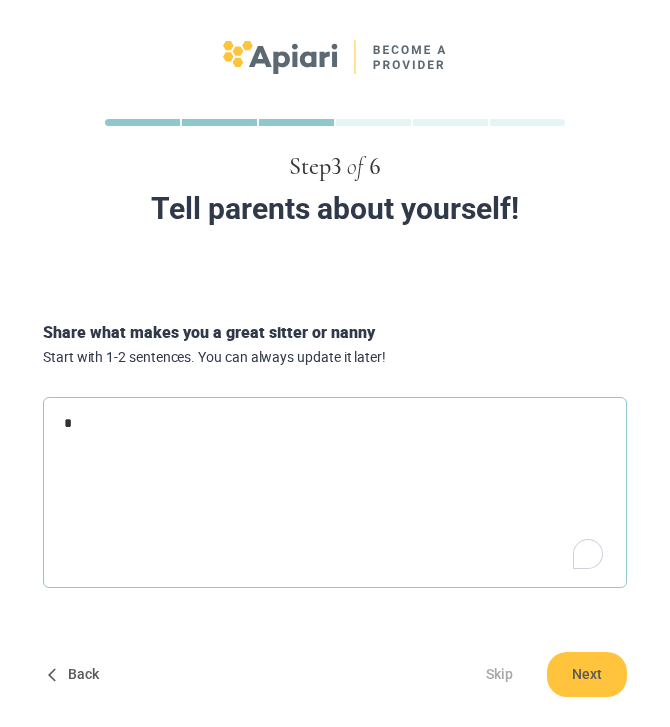 type on "*" 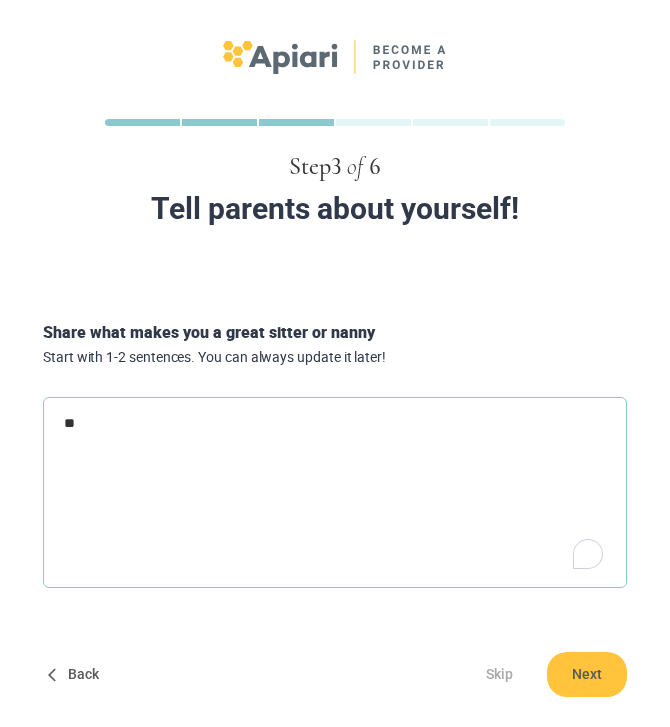 type on "*" 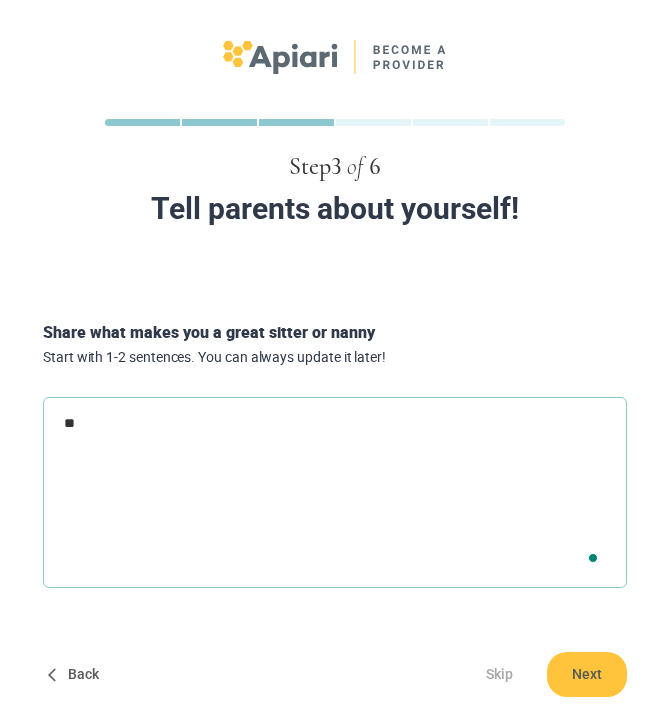 type on "***" 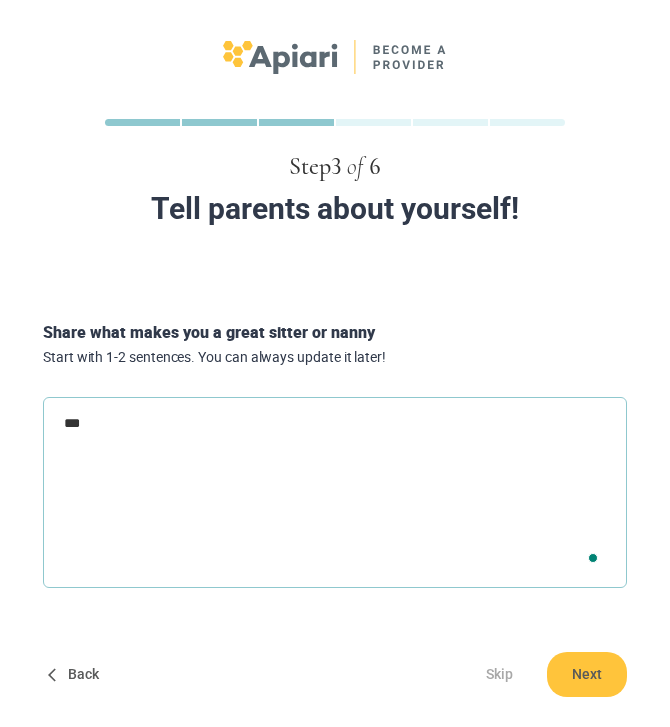 type on "****" 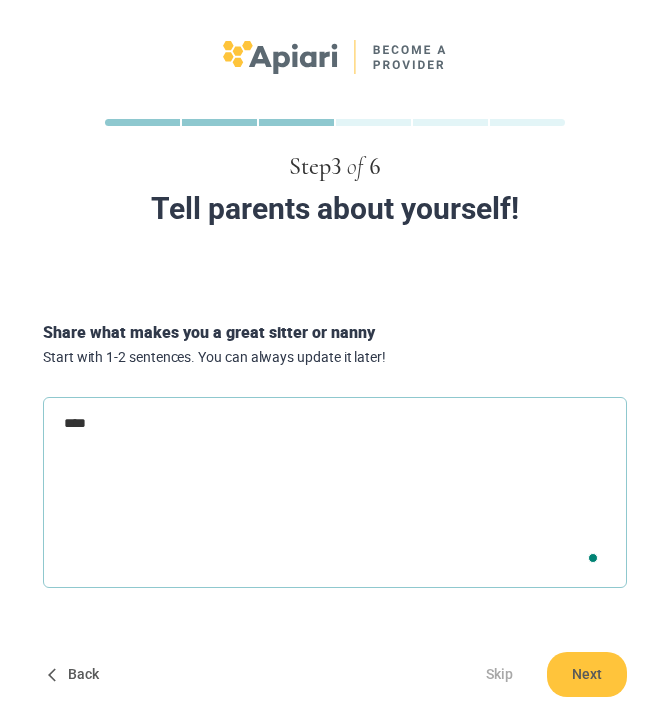 type on "*****" 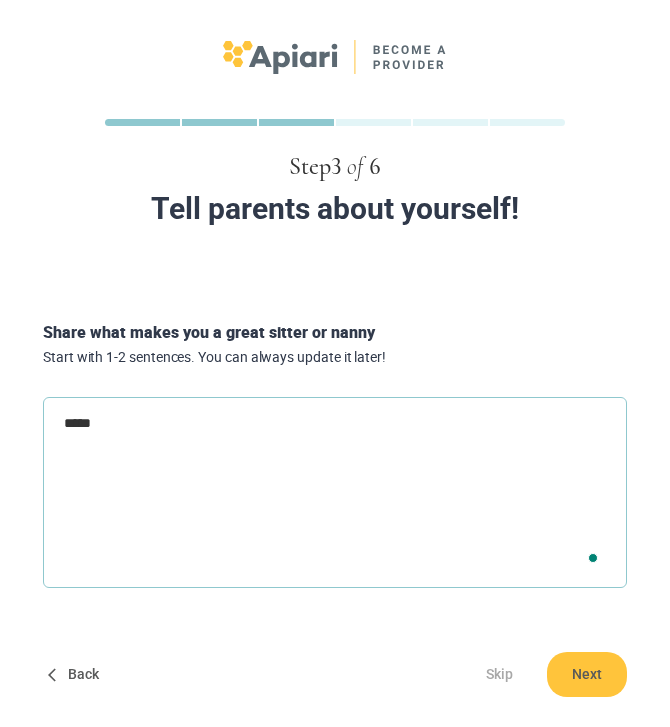 type on "******" 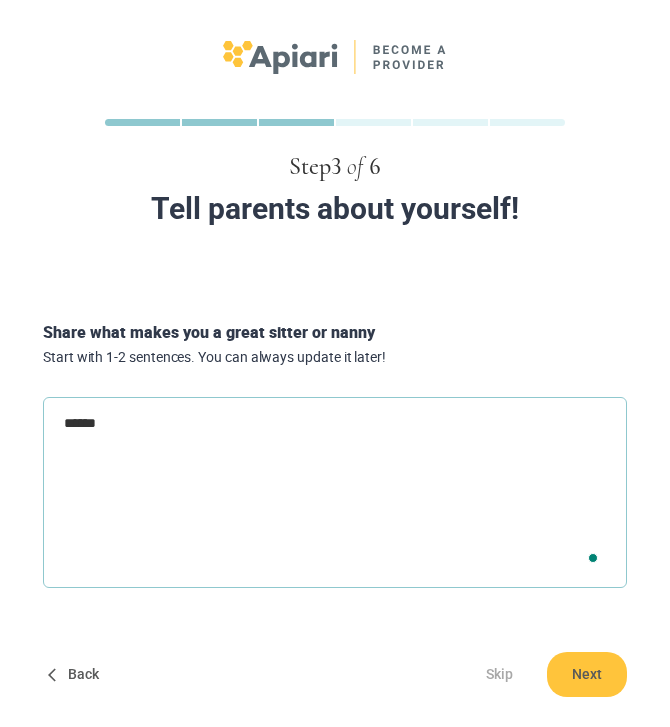 type on "******" 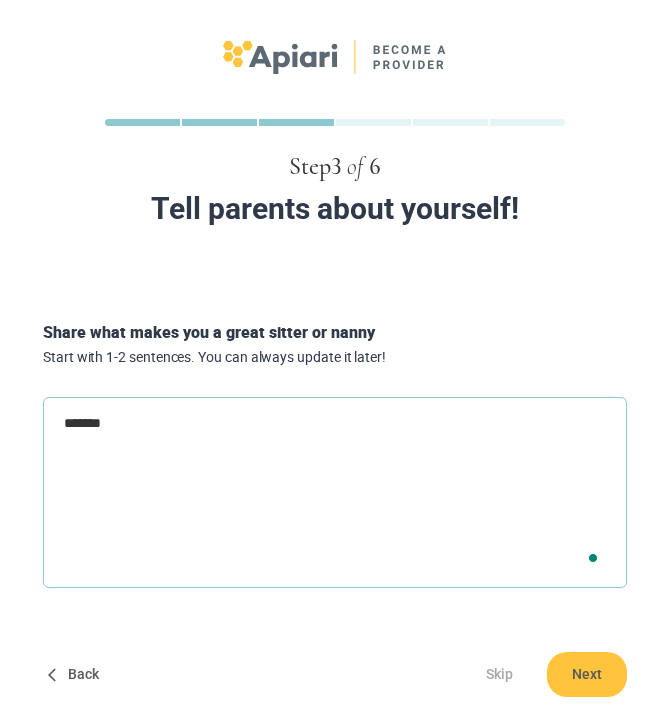 type on "********" 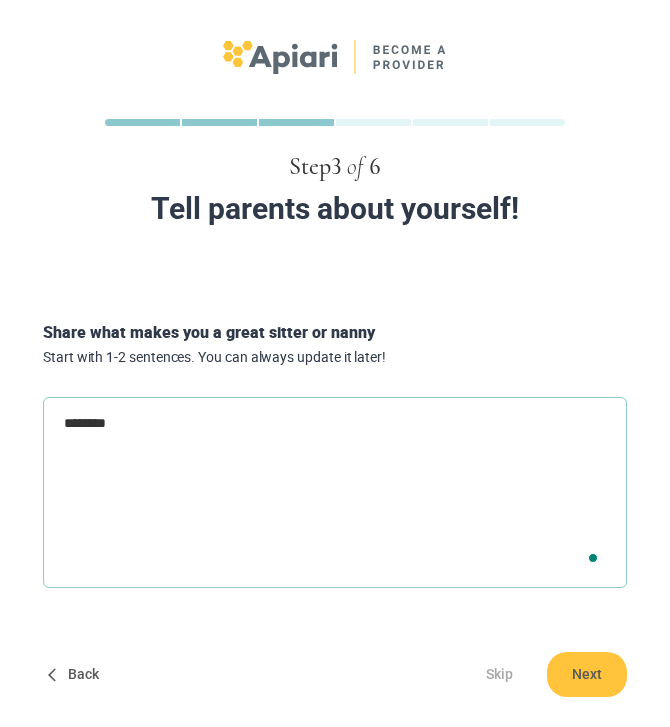 type on "*********" 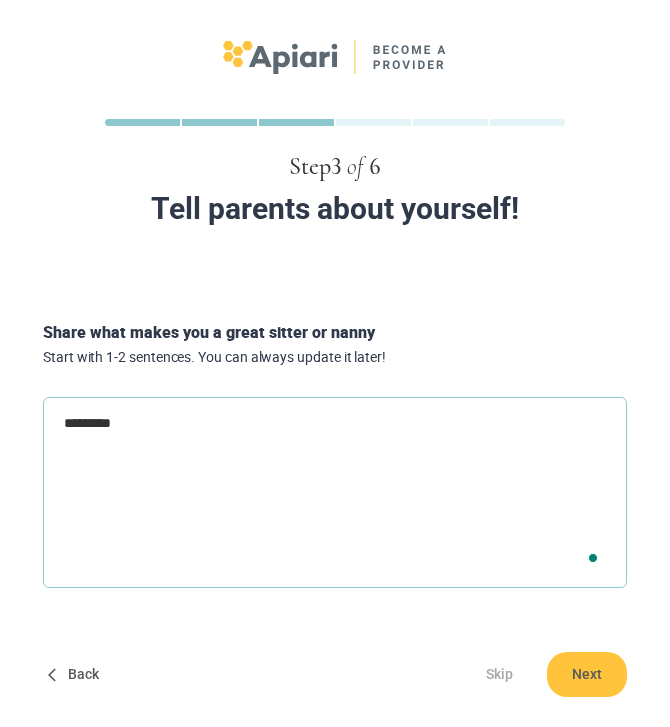 type on "**********" 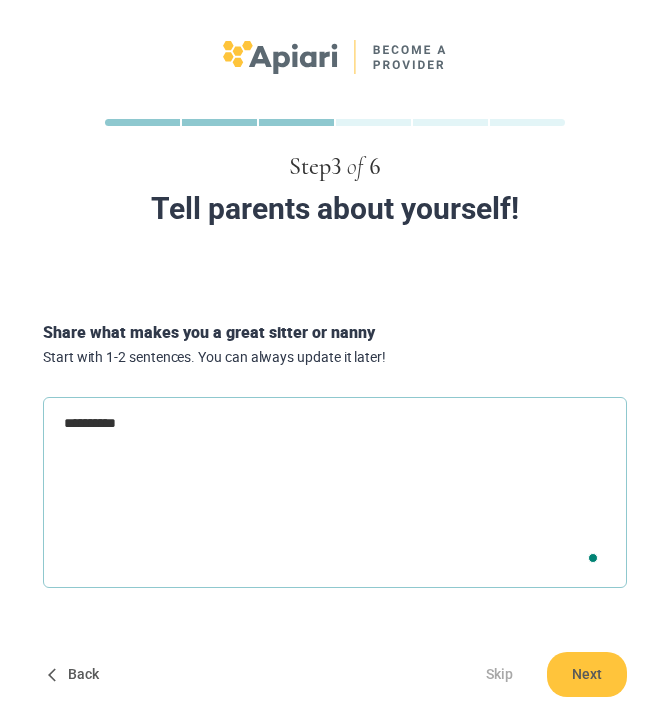 type on "**********" 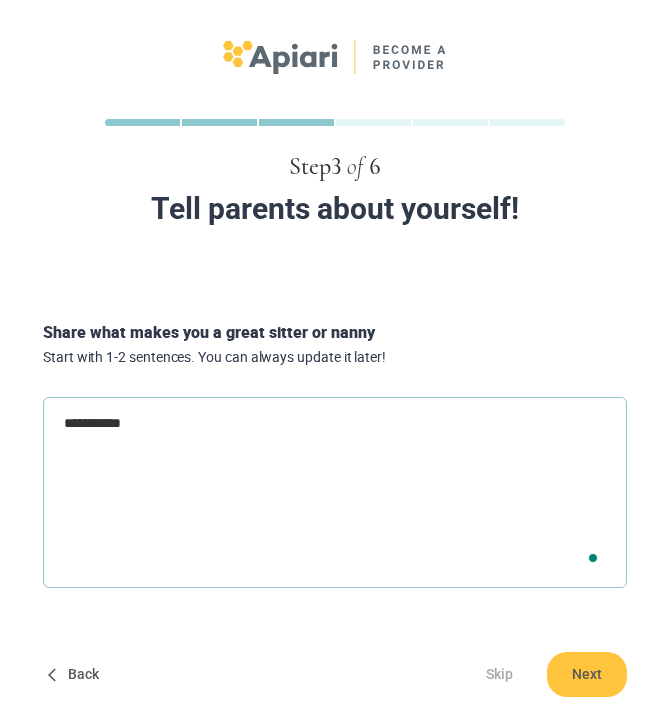 type on "*" 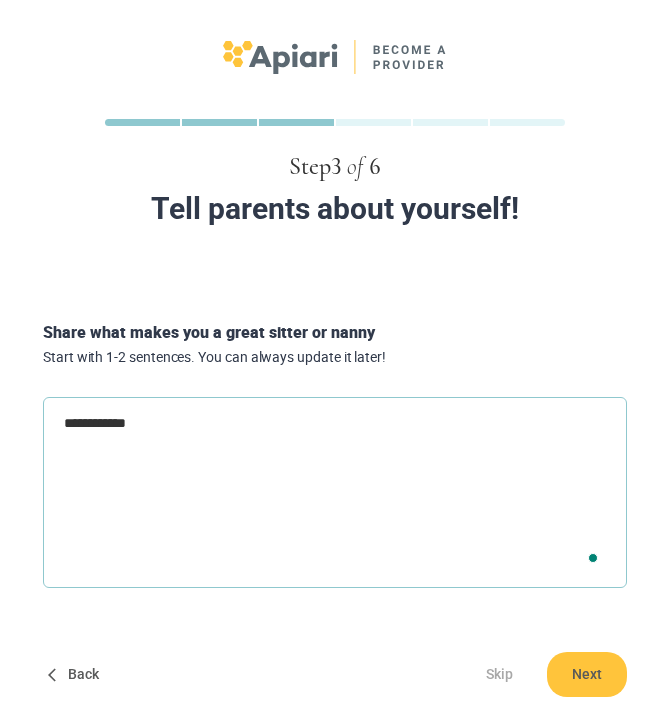 type on "*" 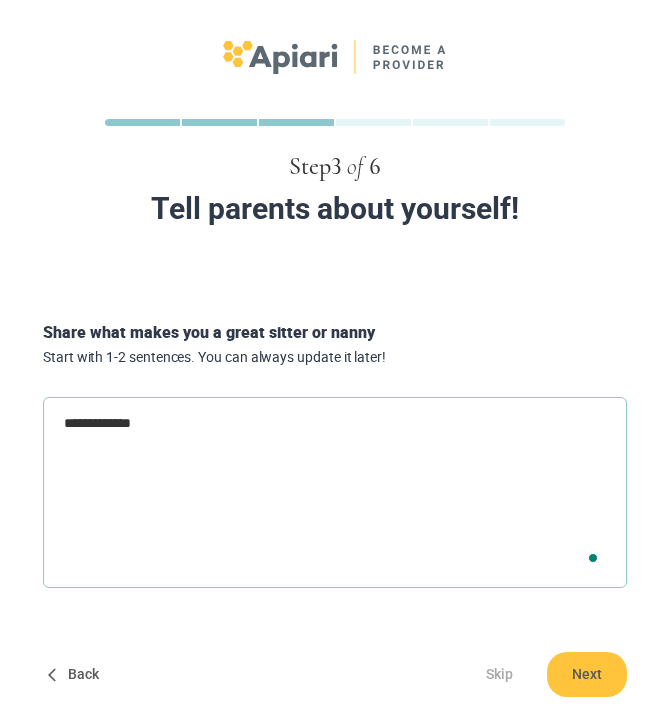 type on "**********" 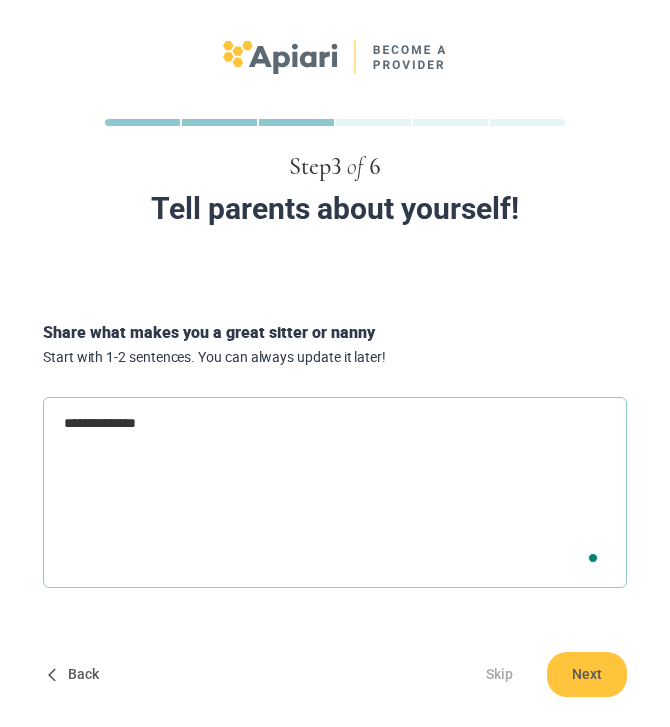 type on "**********" 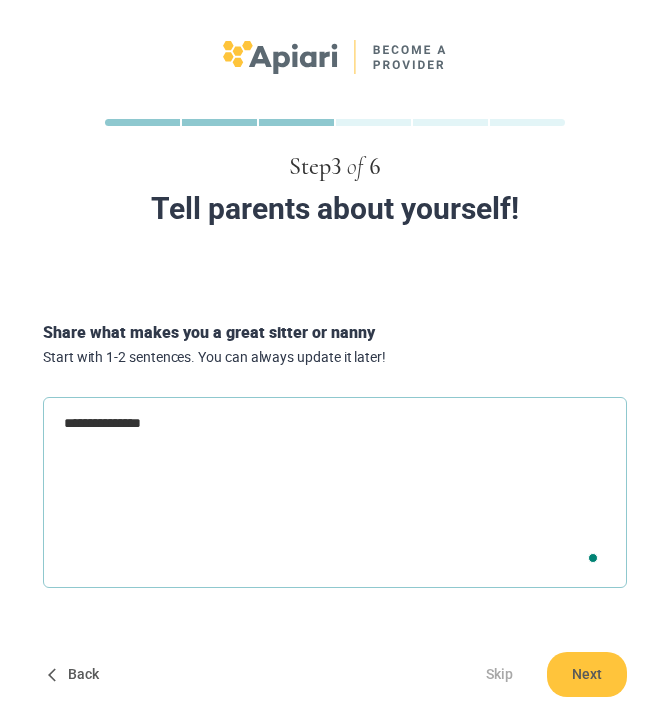 type on "**********" 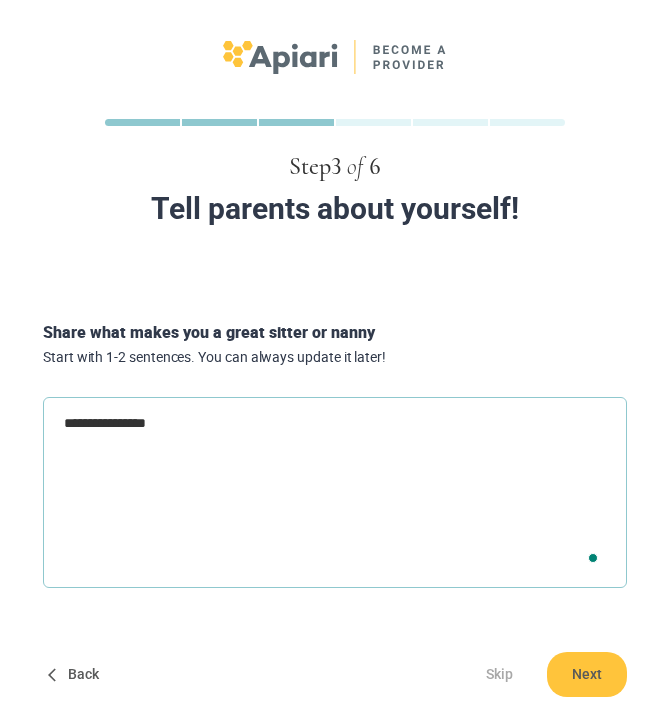 type on "**********" 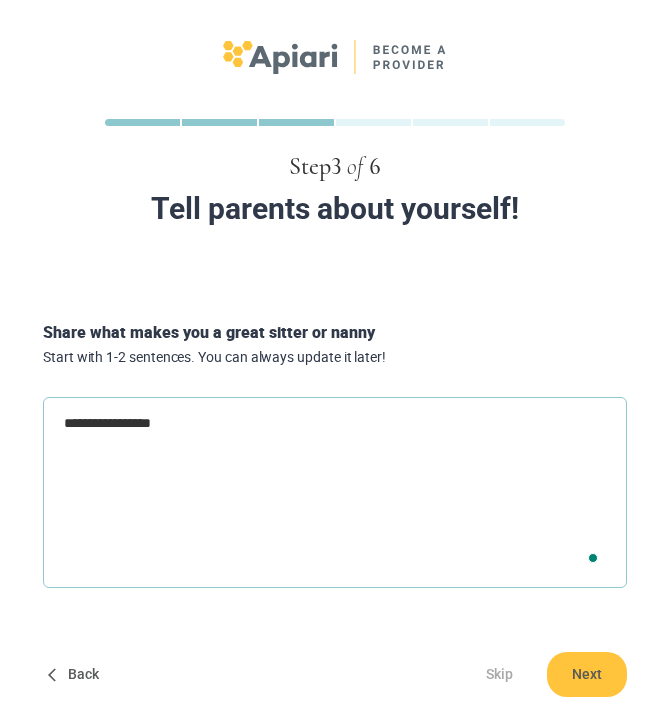 type on "*" 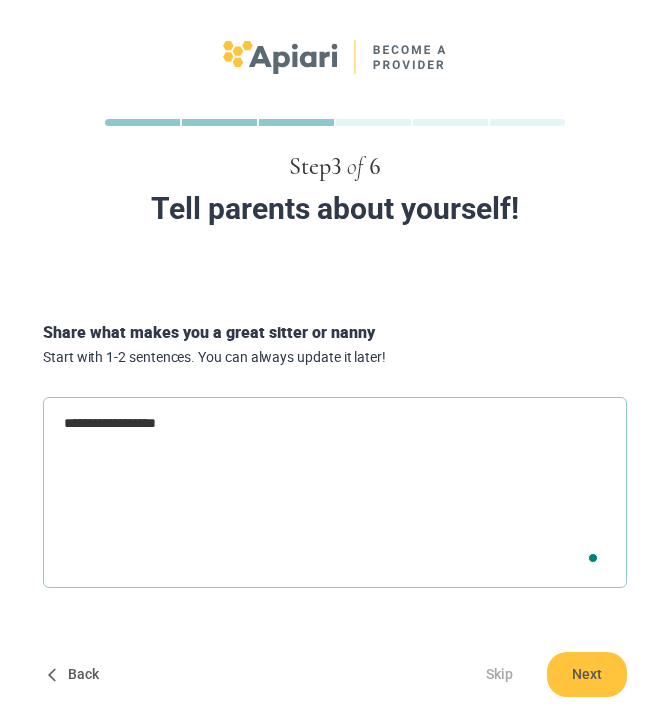 type on "*" 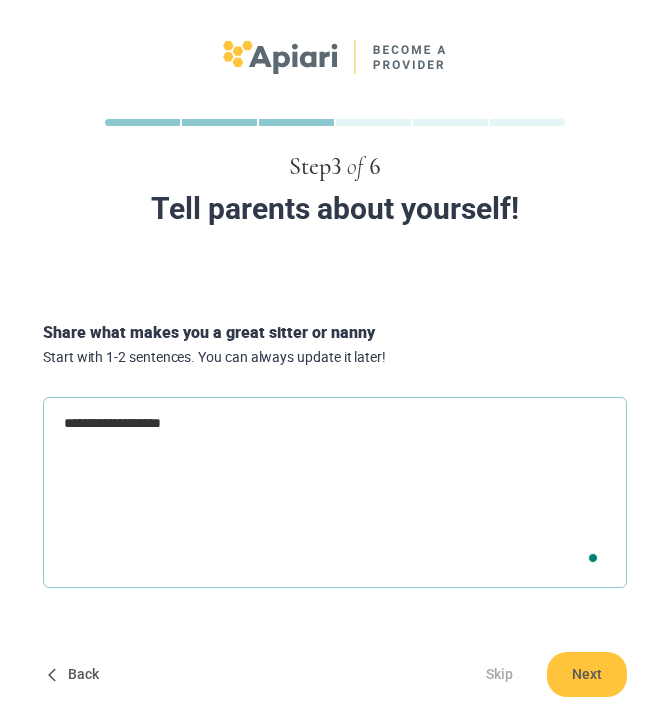 type on "*" 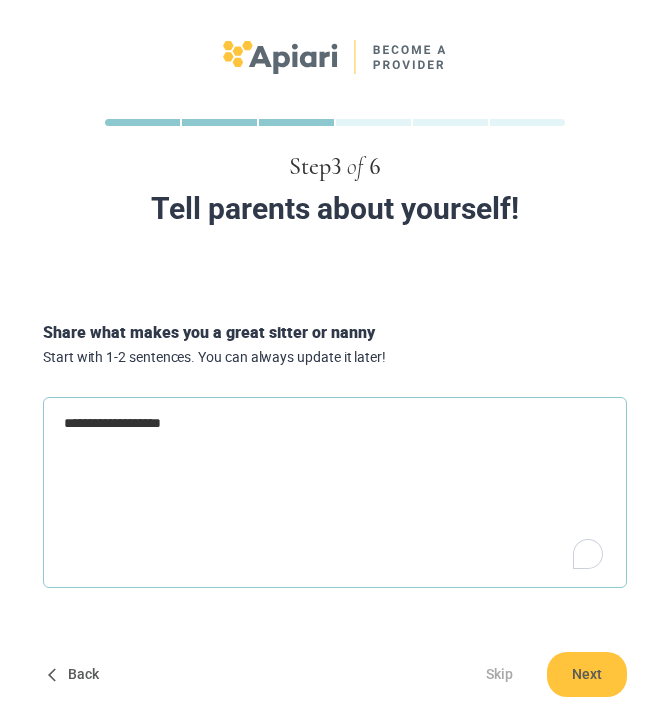 type on "**********" 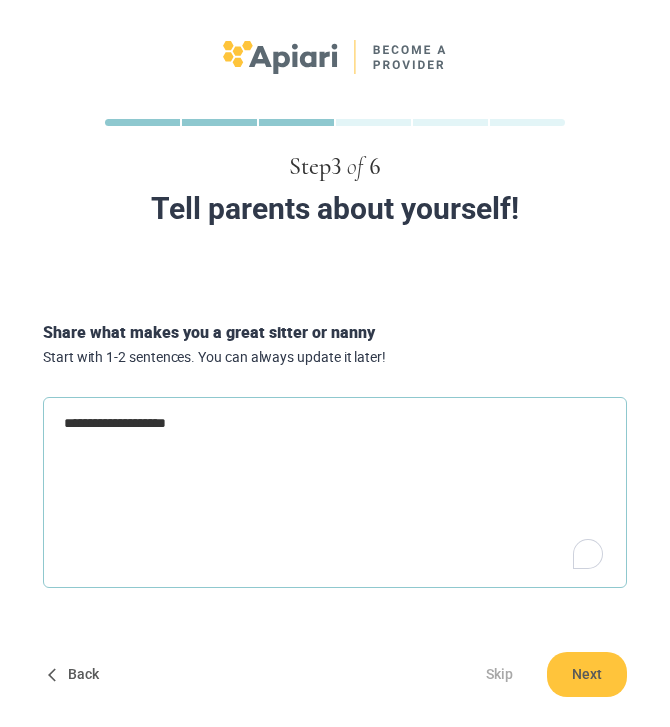 type on "**********" 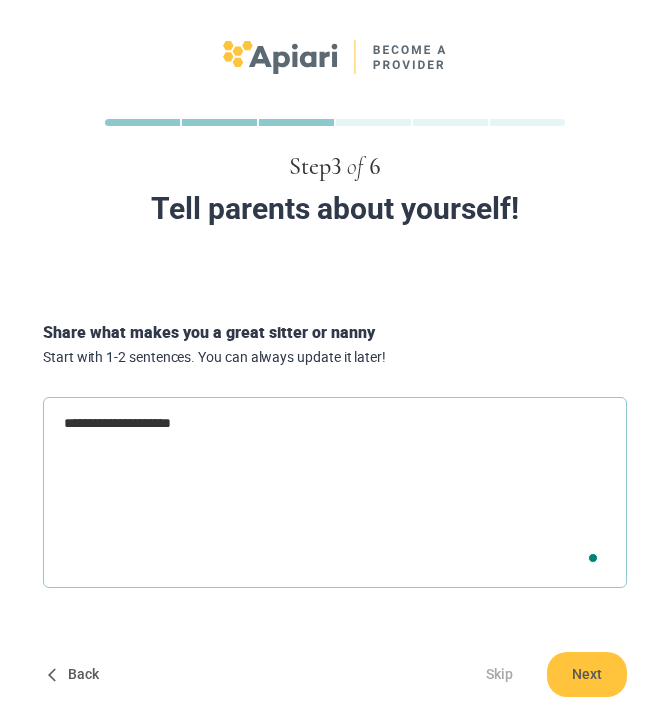 type on "**********" 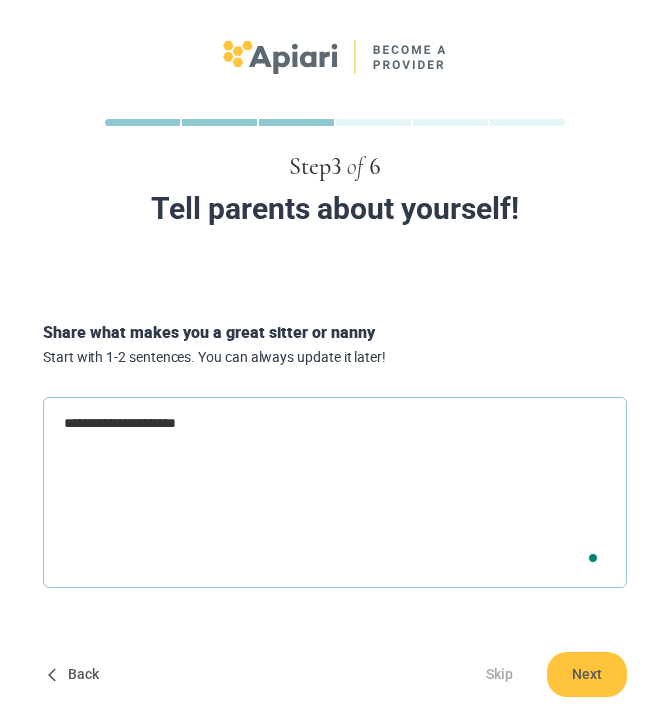 type on "*" 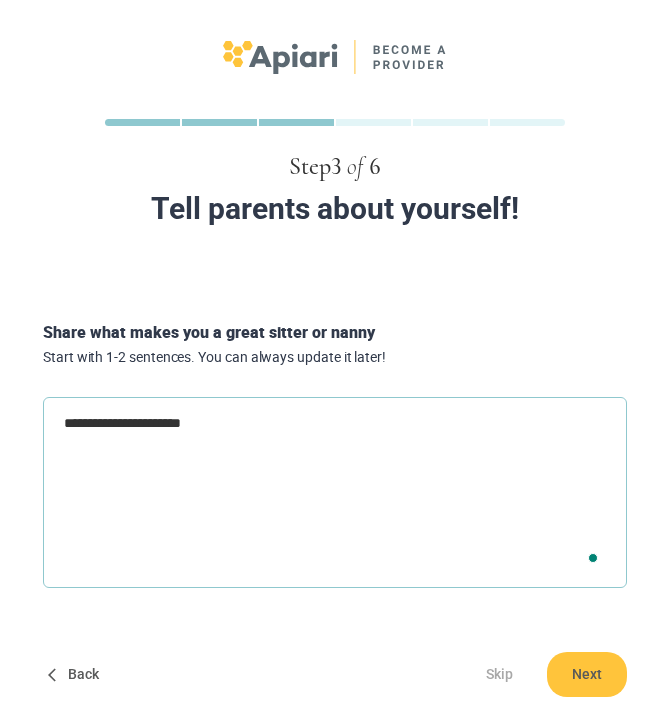 type on "**********" 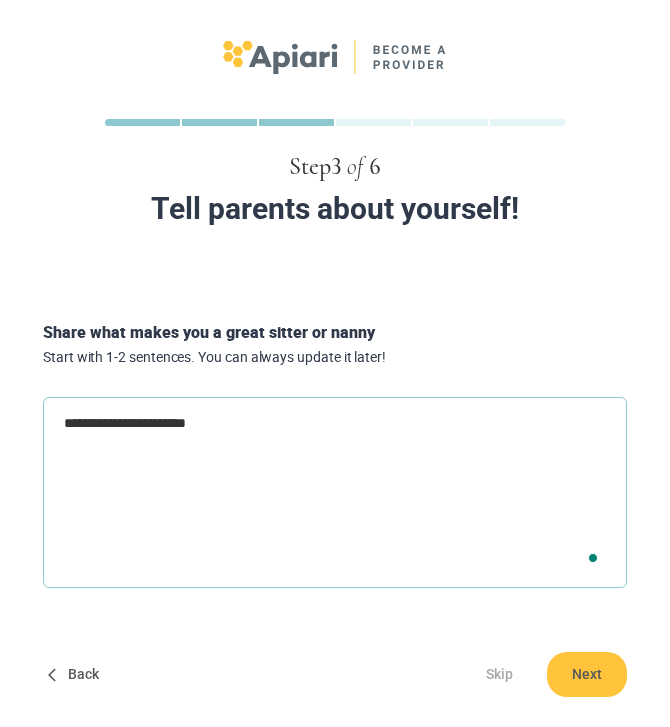 type on "**********" 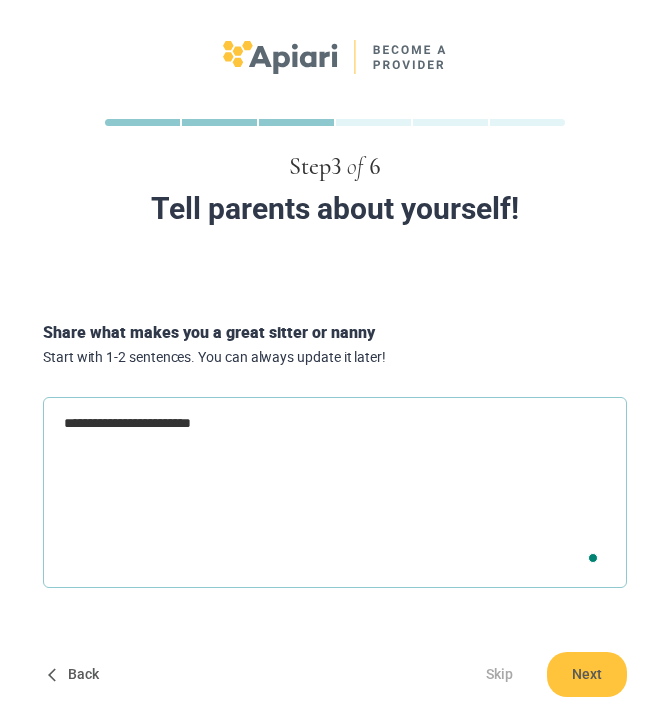 type on "*" 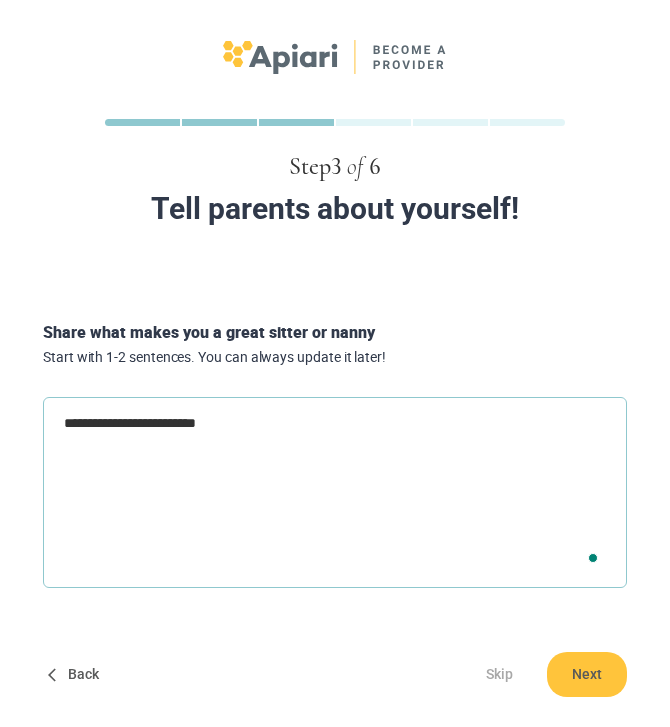 type on "**********" 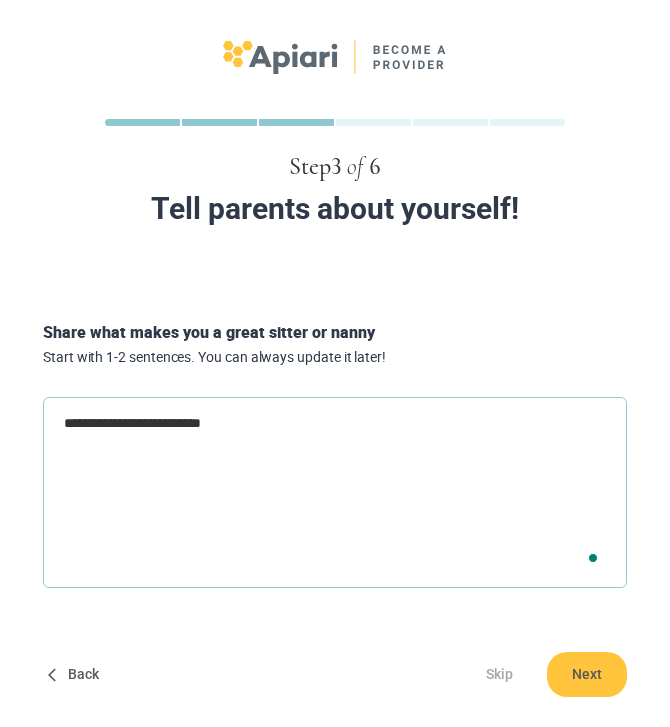 type on "**********" 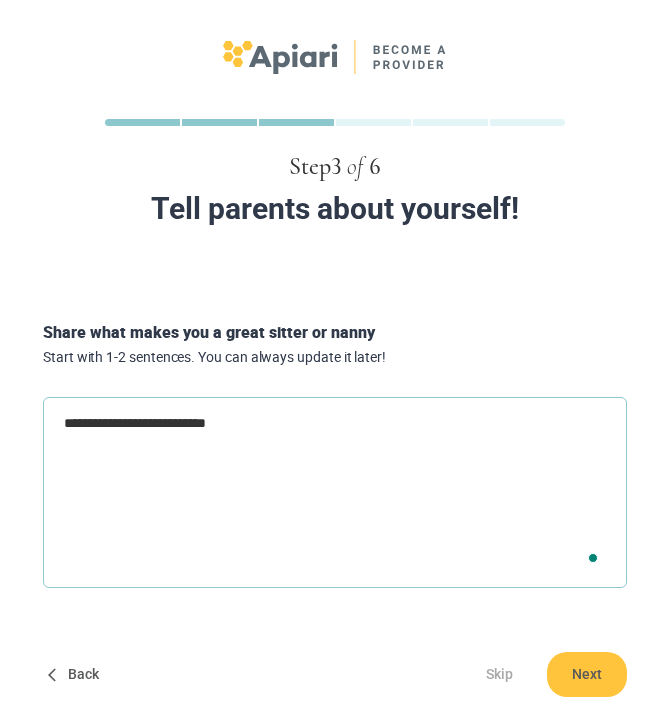 type on "**********" 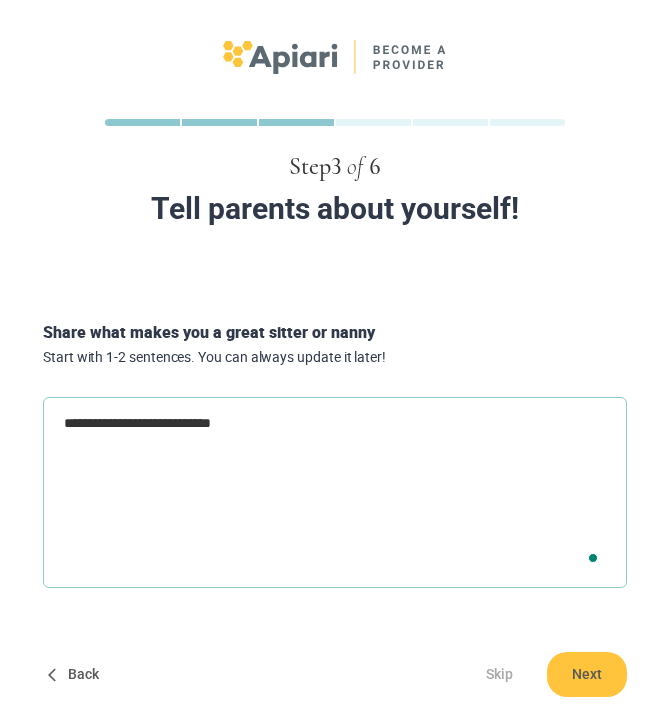 type on "**********" 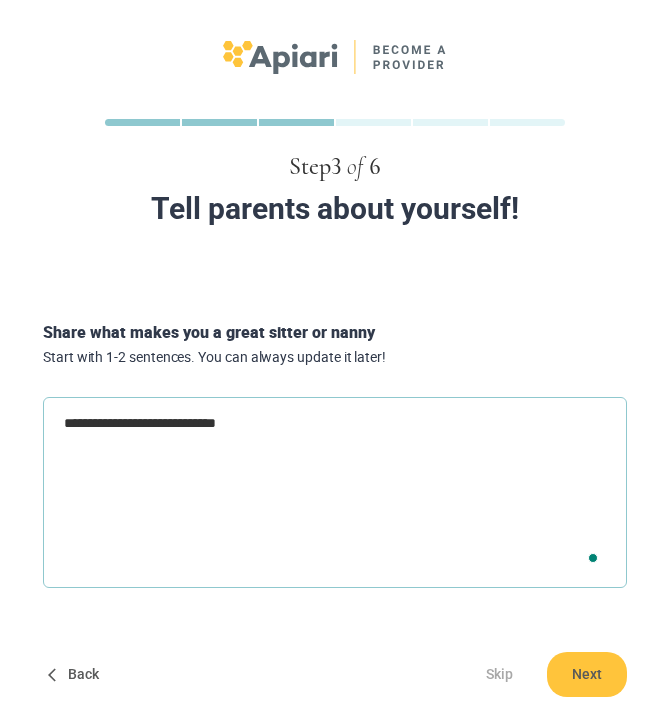 type on "**********" 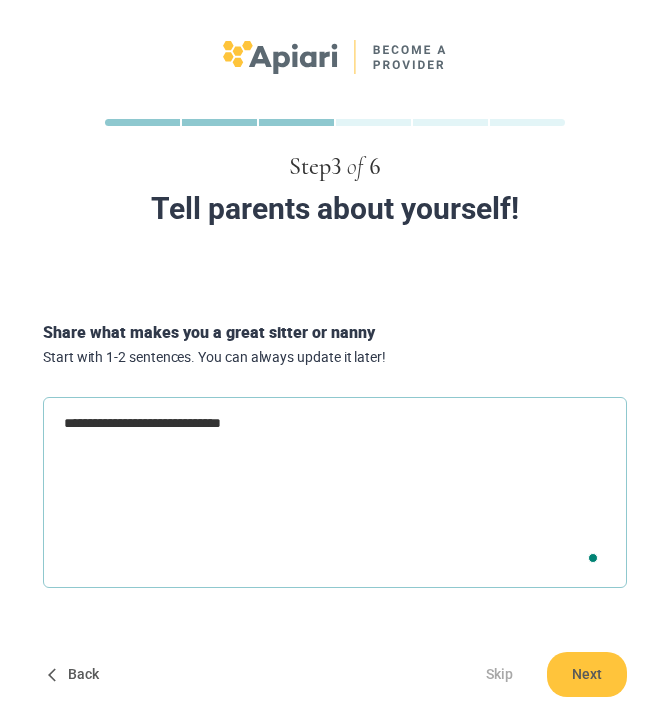 type on "**********" 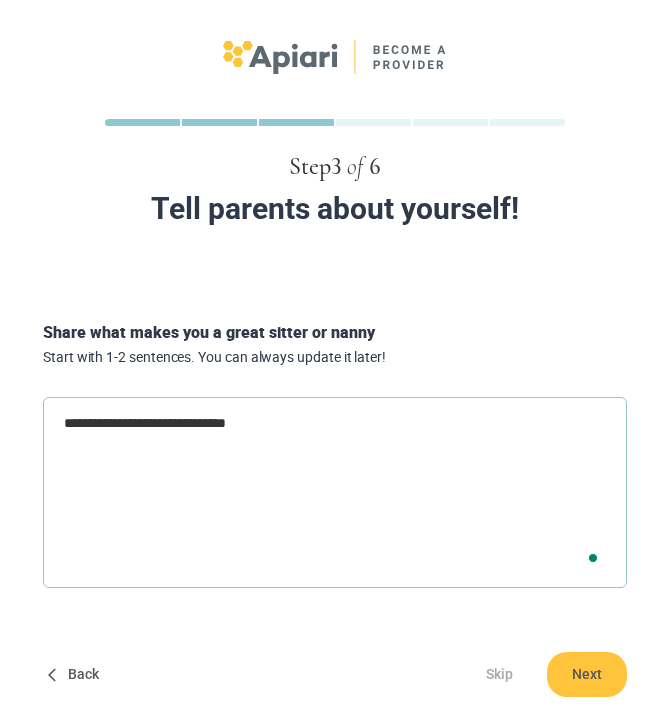 type on "**********" 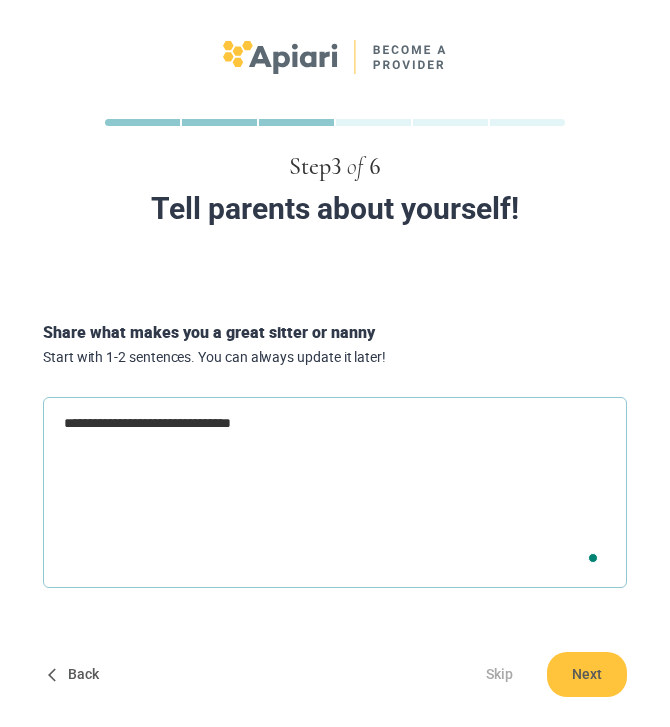 type on "*" 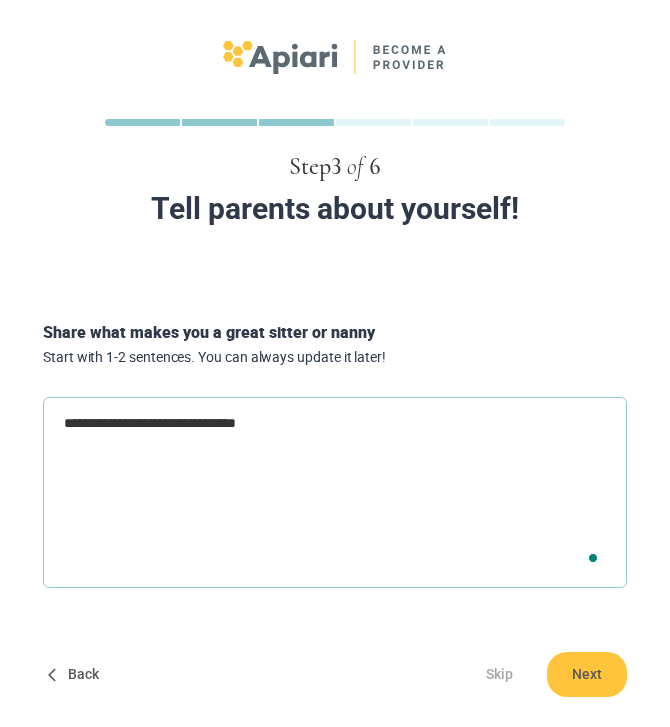 type on "*" 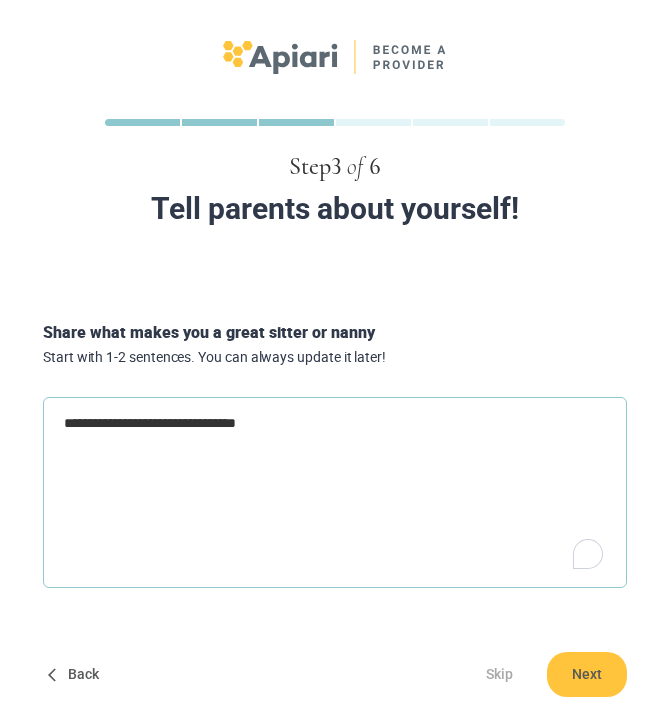 type on "**********" 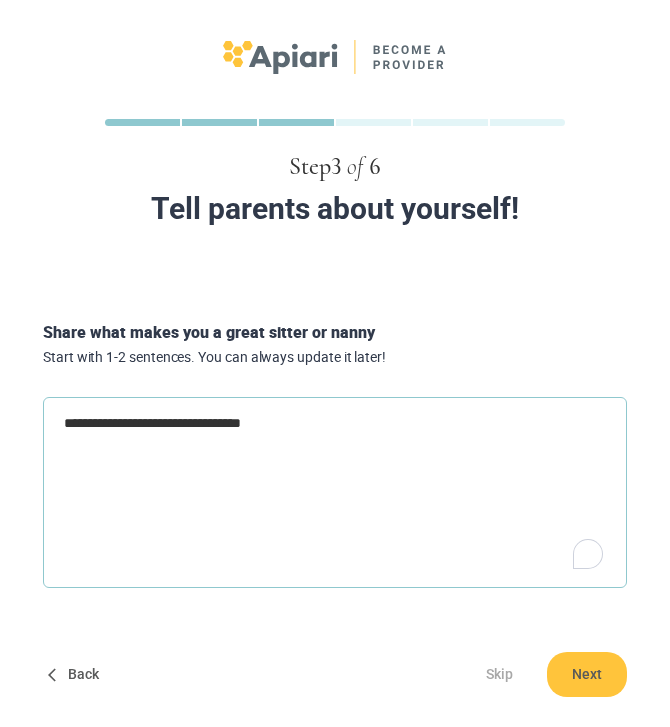 type on "**********" 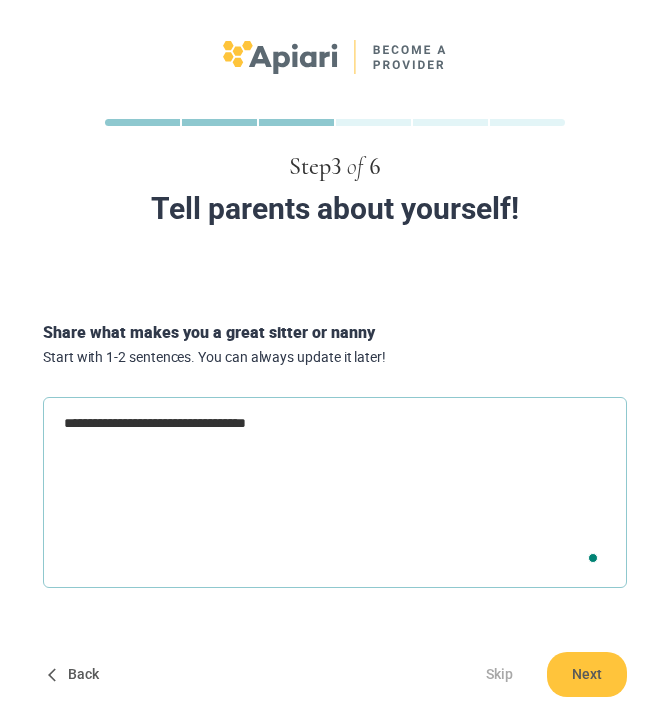 type on "**********" 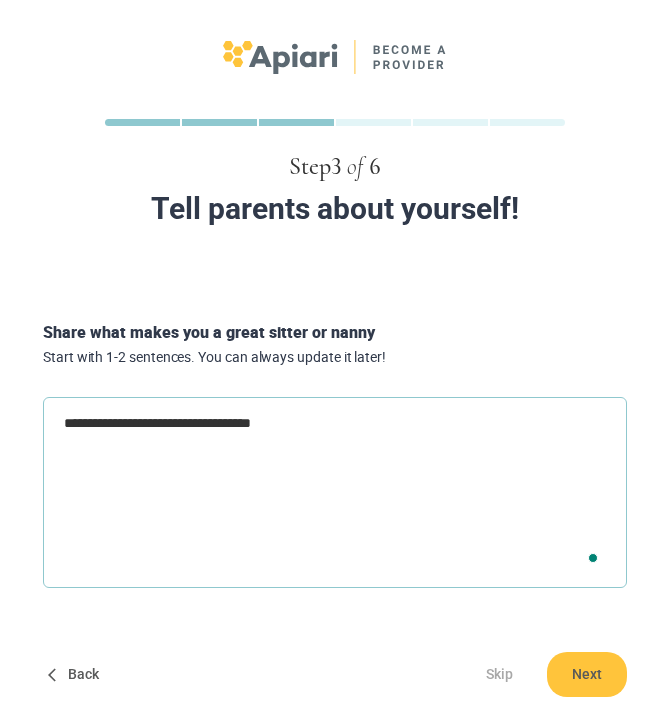 type on "**********" 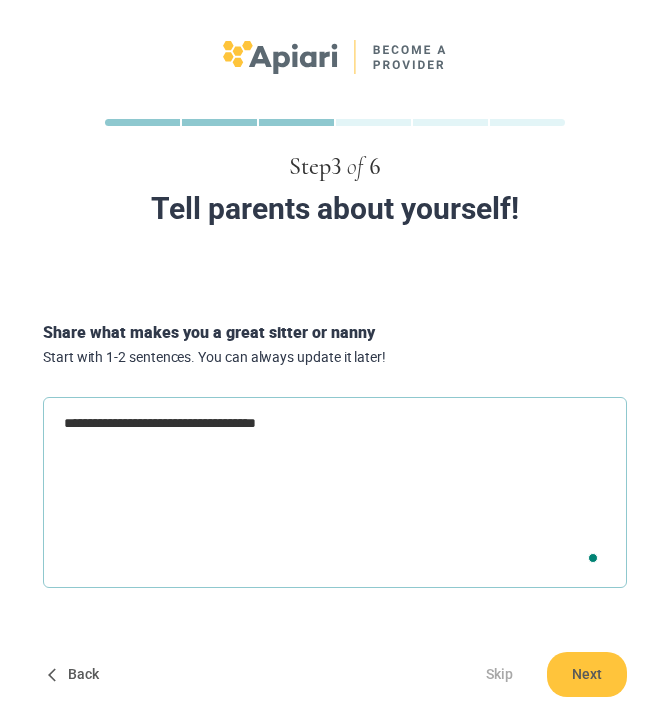 type on "**********" 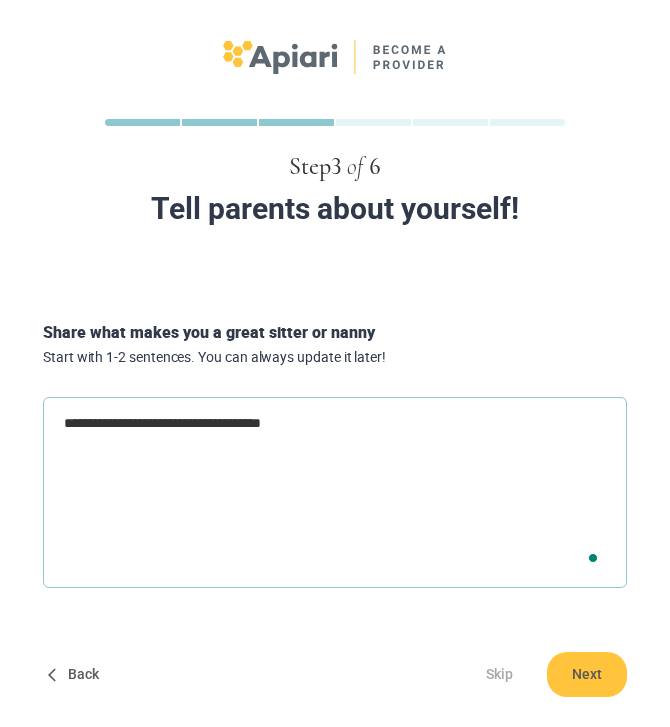 type on "**********" 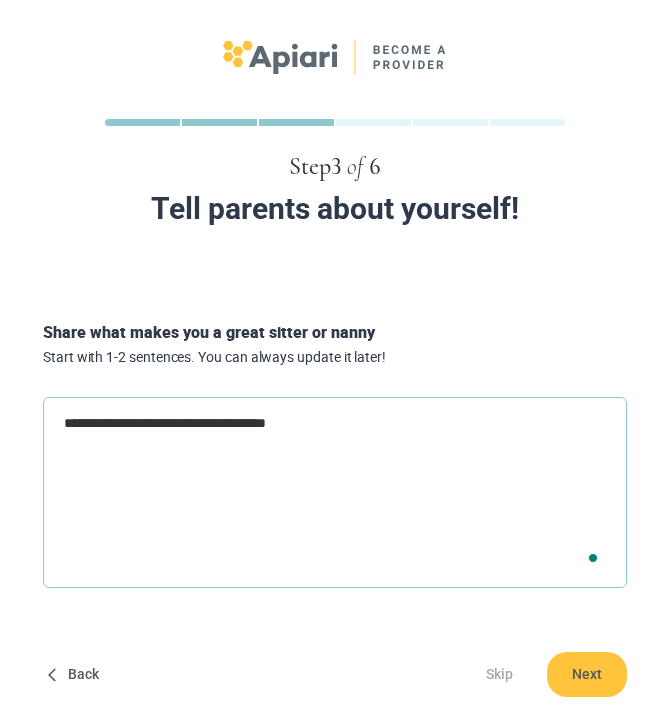 type on "**********" 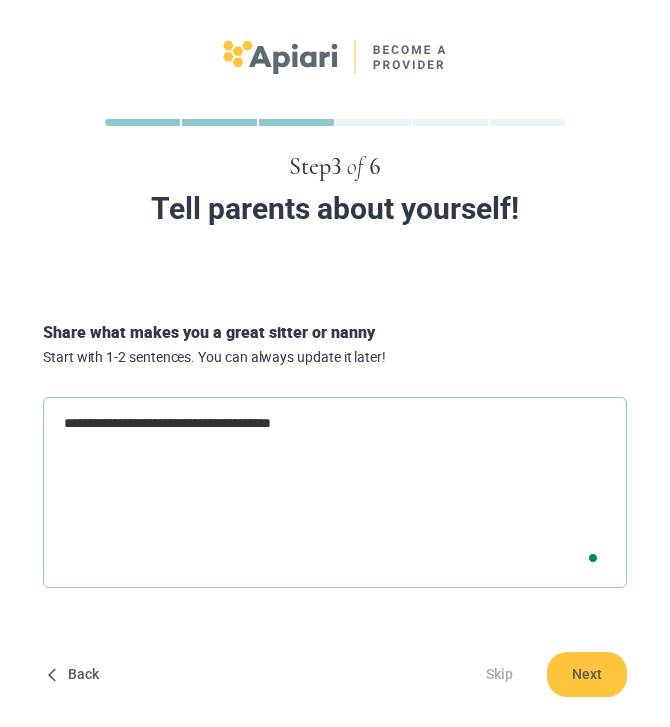 type on "**********" 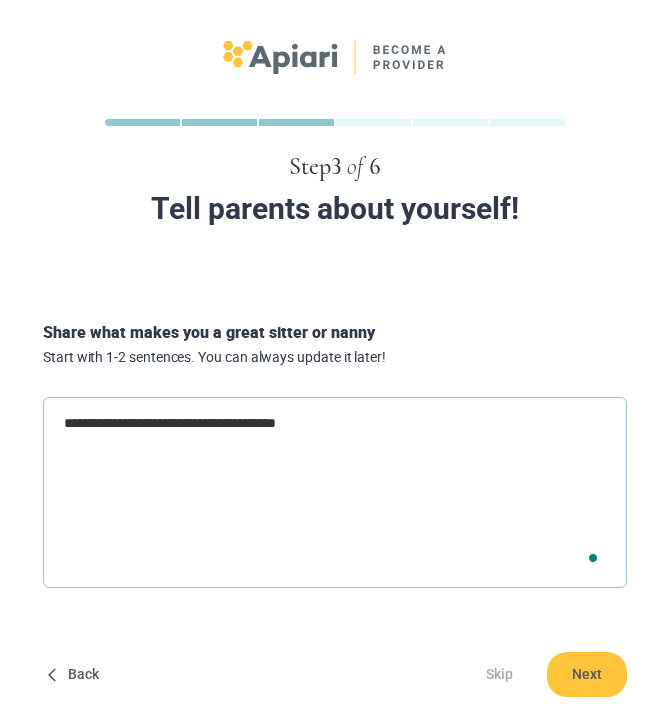 type on "**********" 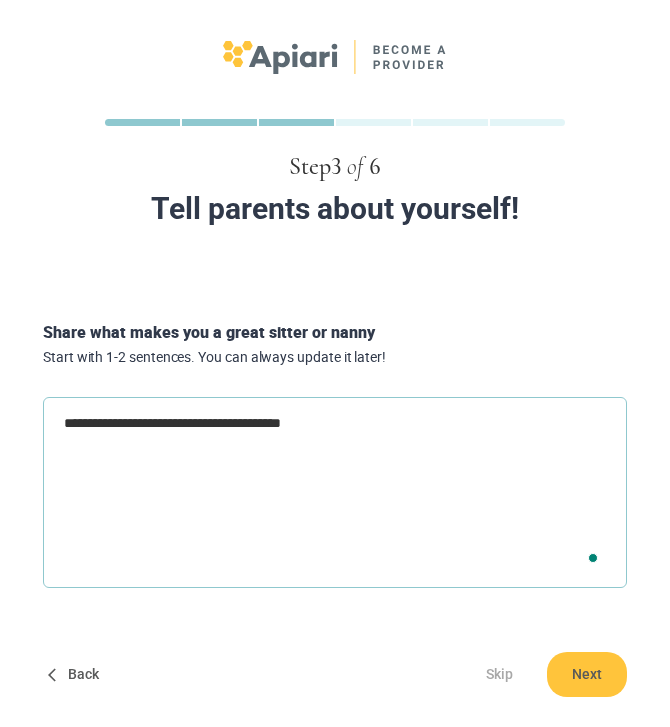 type on "**********" 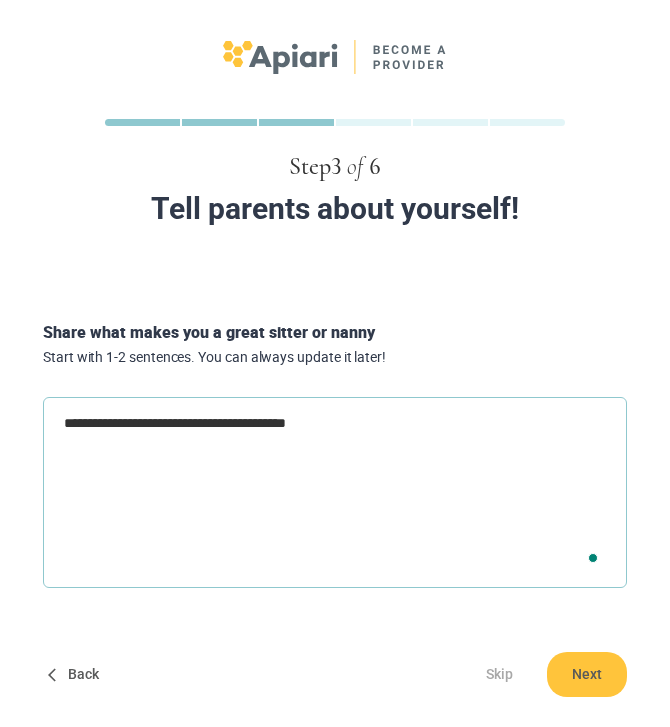 type on "**********" 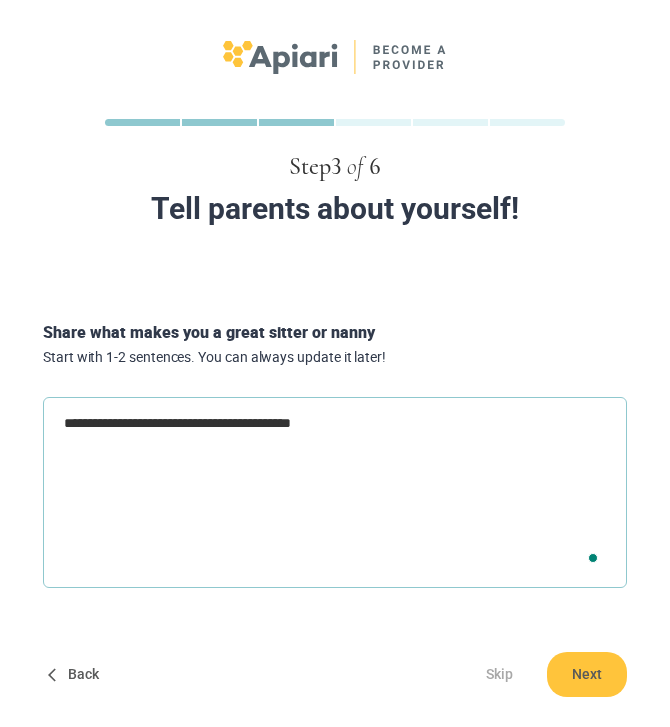 type on "**********" 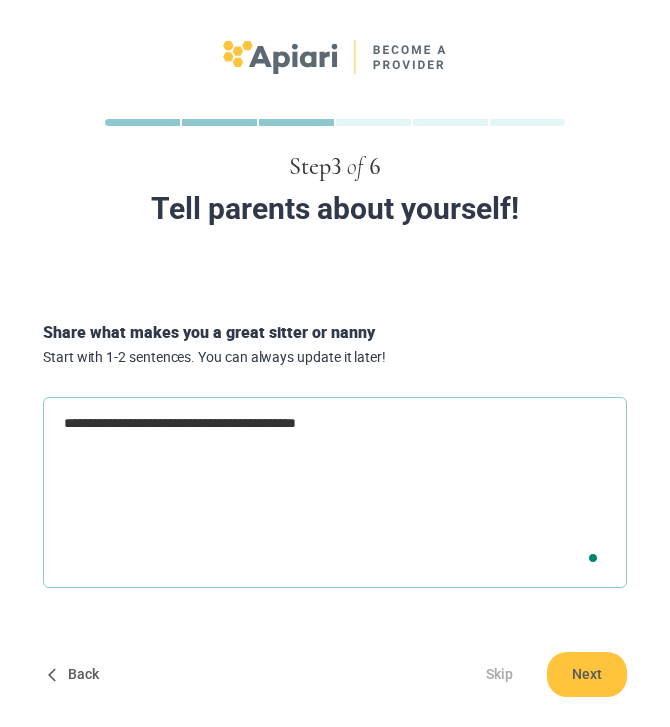 type on "**********" 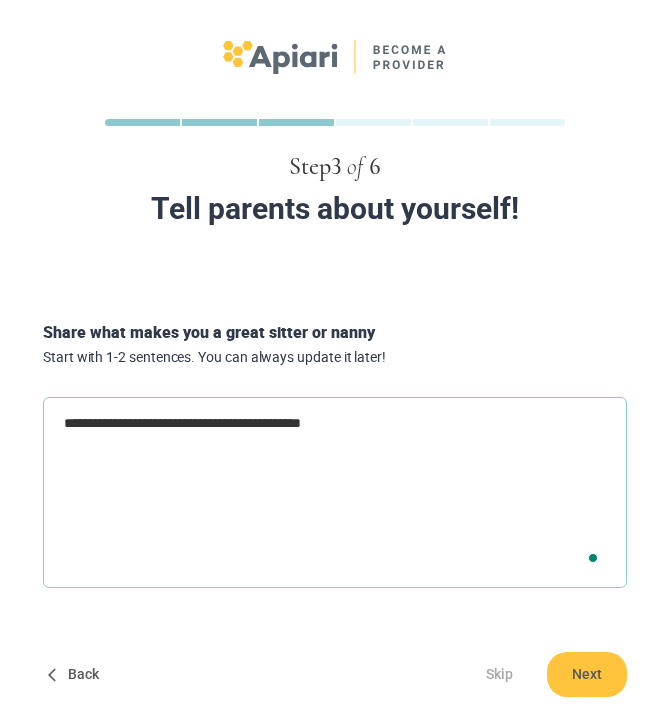 type on "**********" 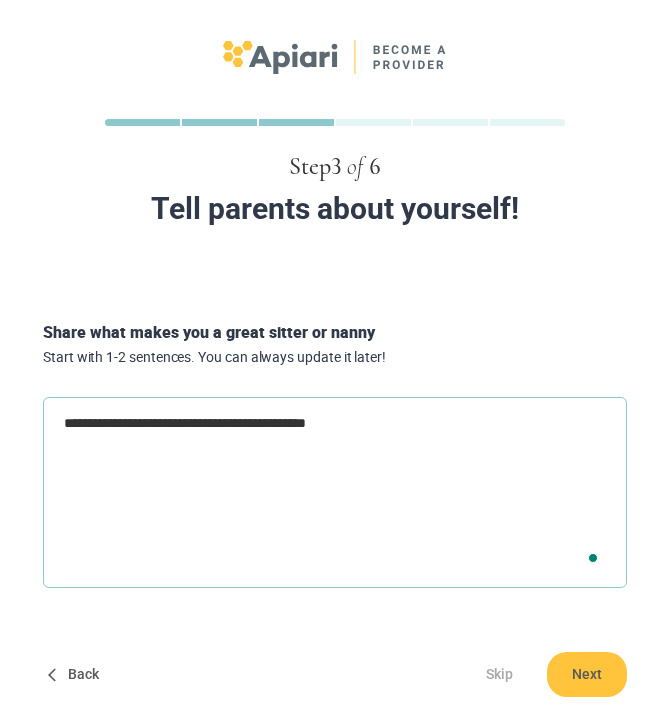type on "**********" 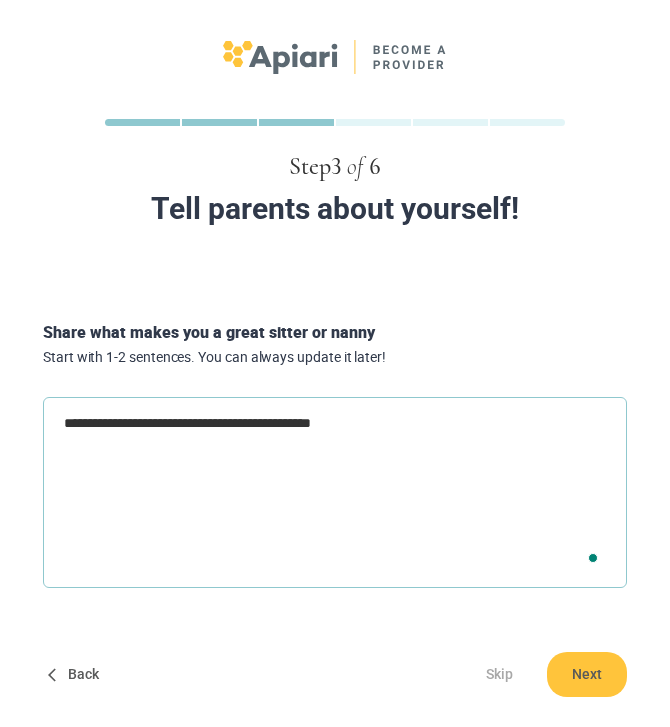 type on "**********" 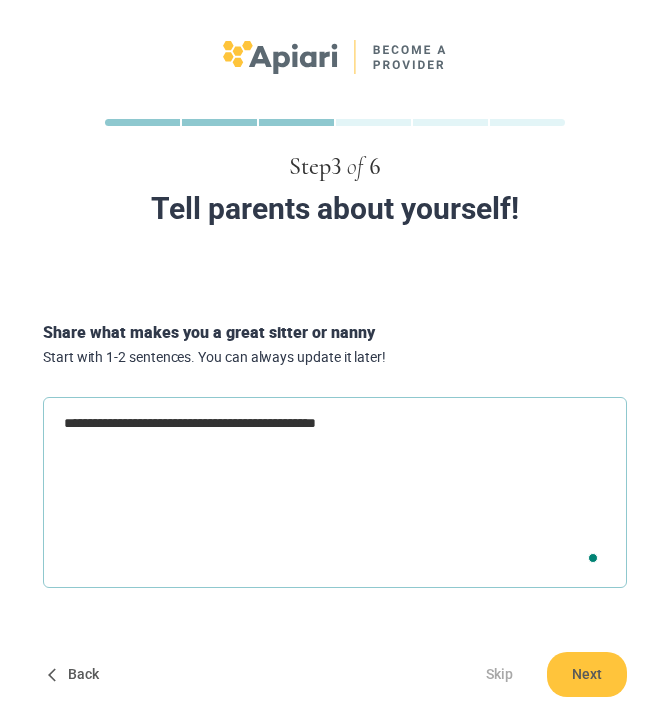 type on "**********" 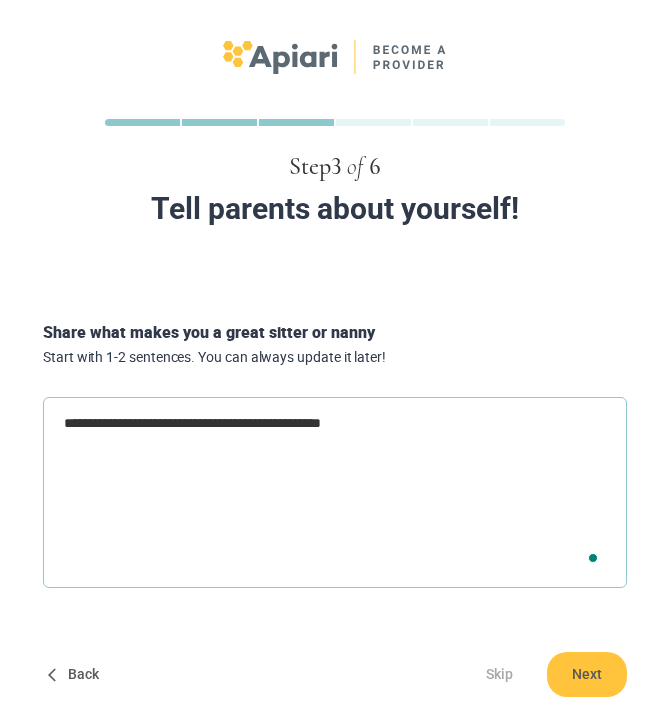 type on "**********" 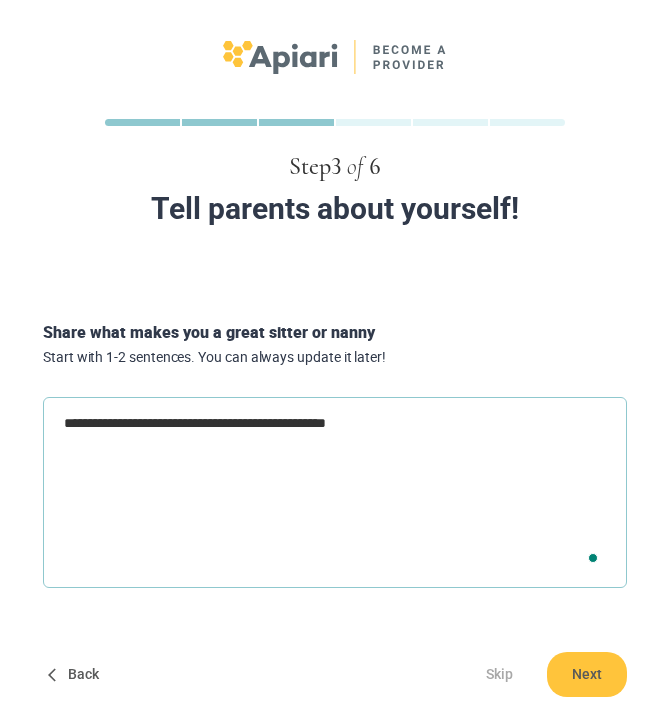 type on "**********" 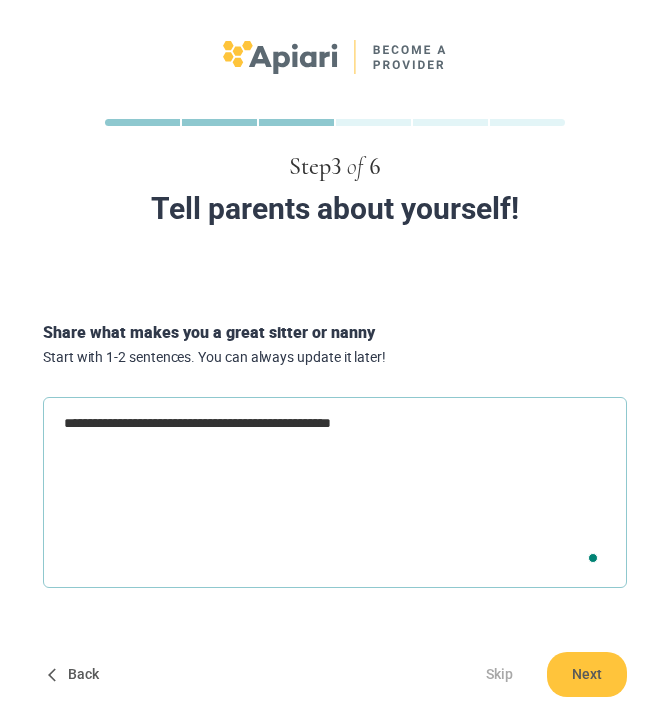 type on "**********" 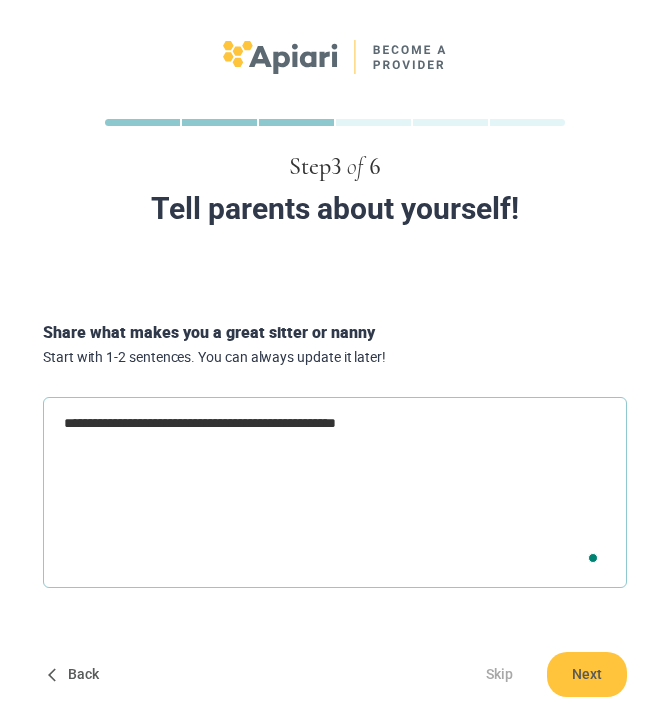type on "**********" 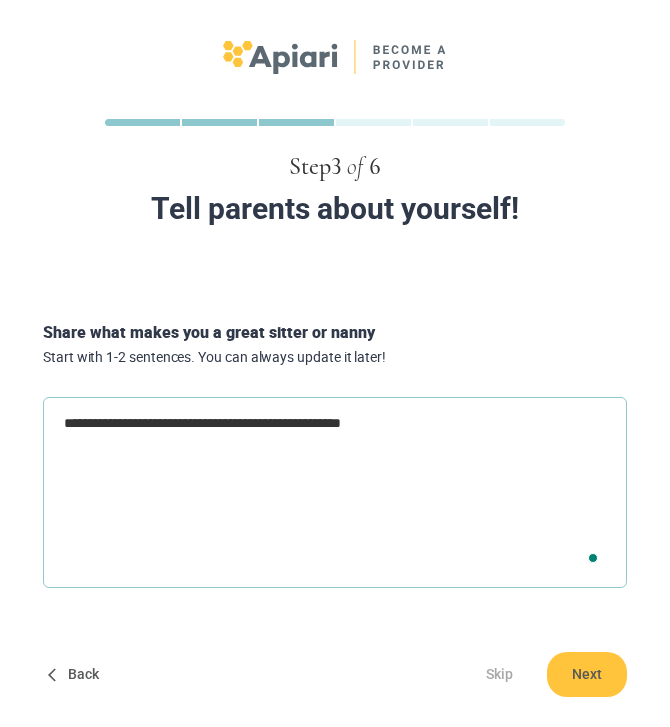 type on "**********" 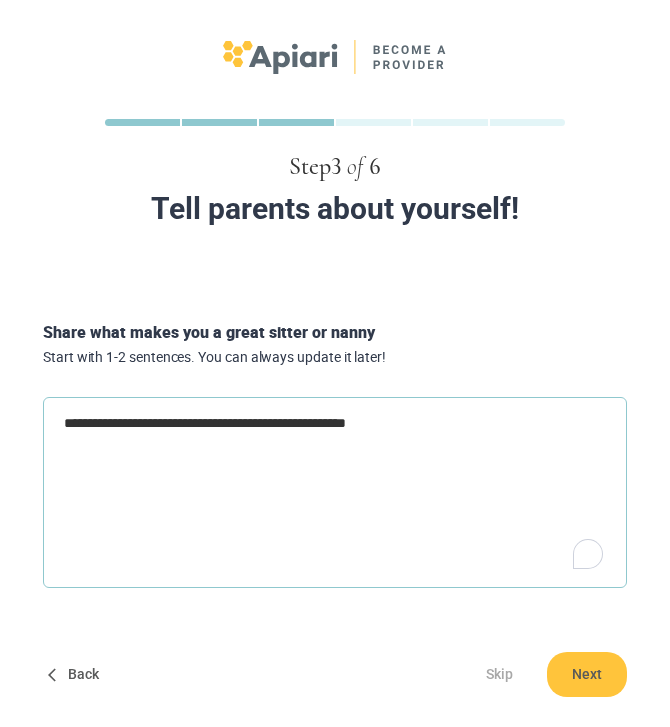 type on "**********" 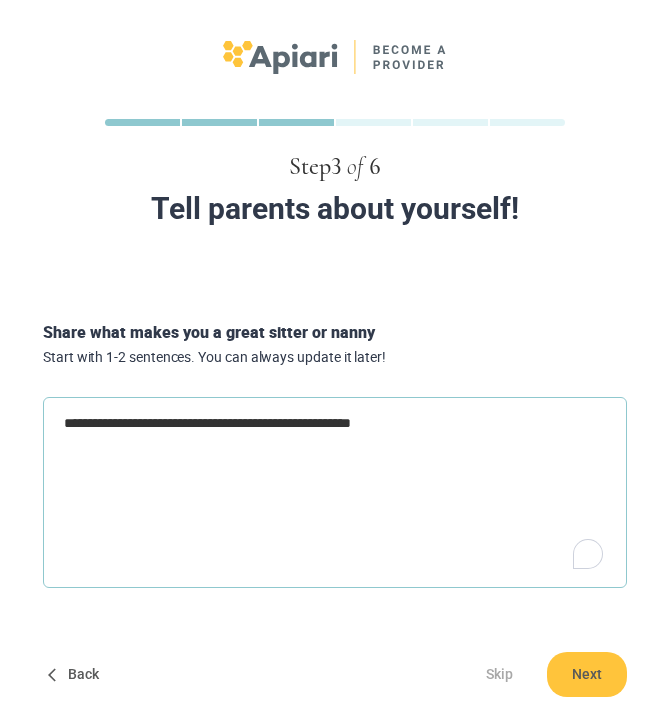 type on "**********" 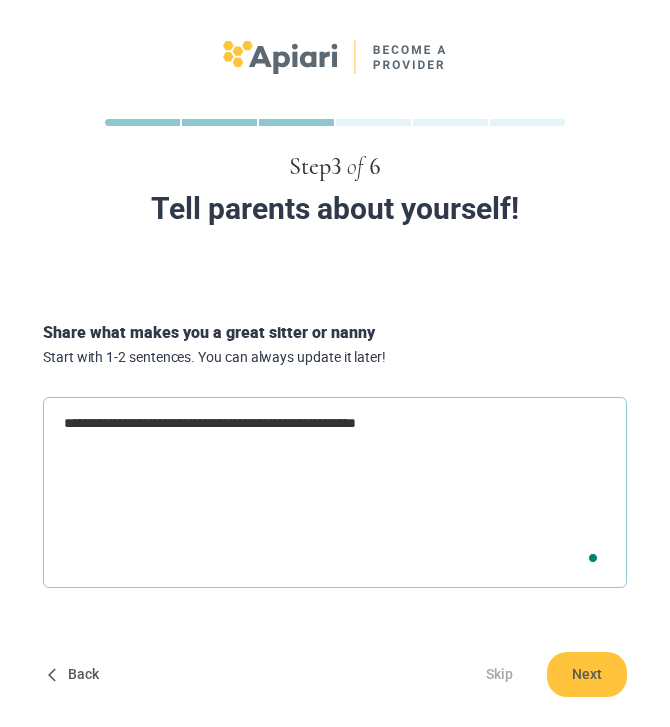 type on "**********" 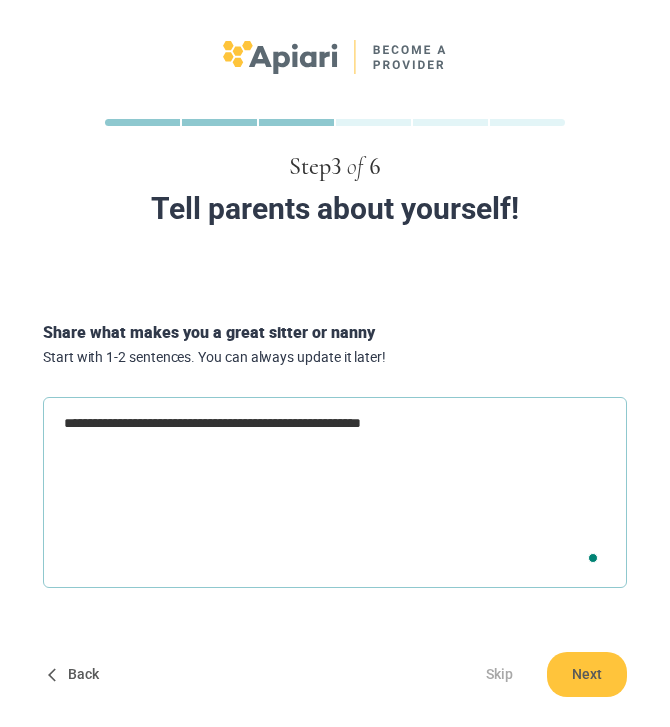 type on "*" 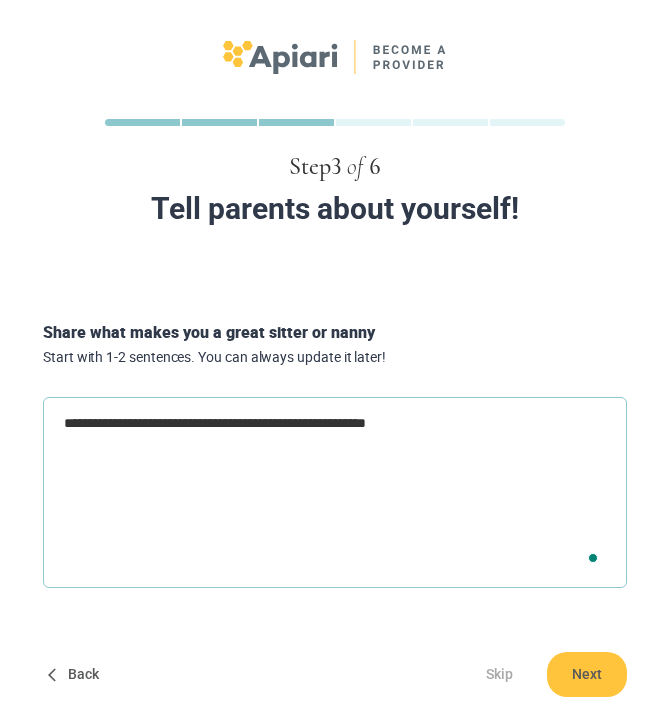 type on "**********" 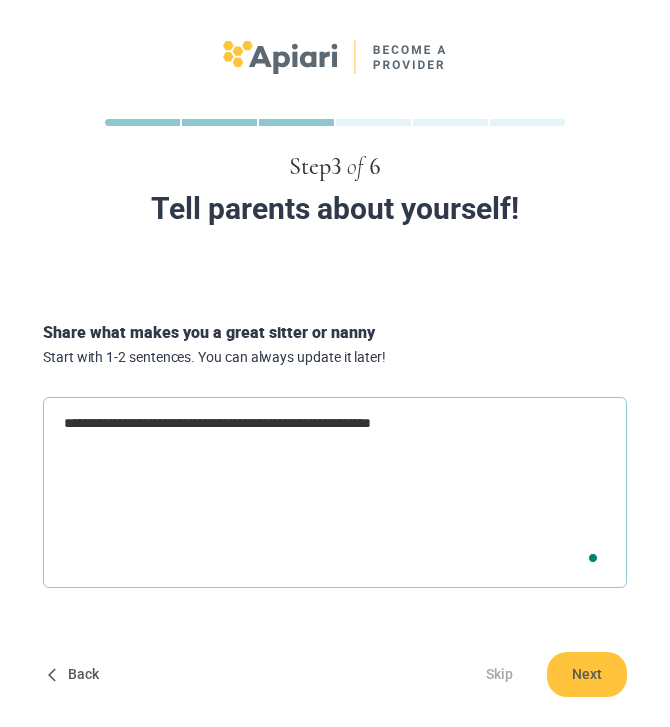 type on "**********" 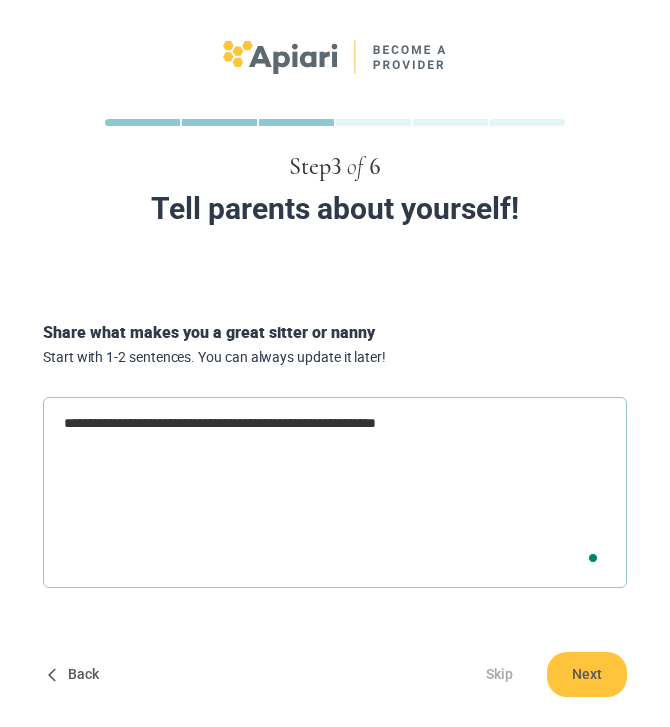 type on "*" 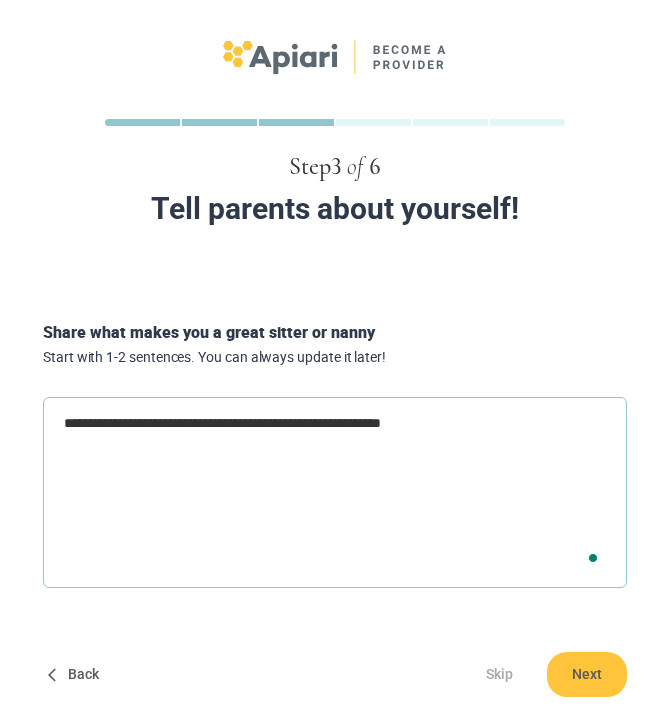 type on "**********" 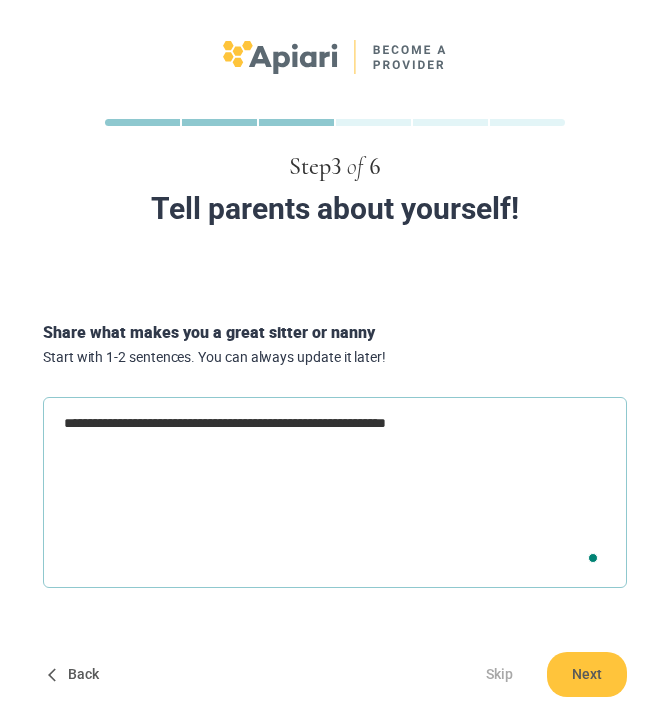 type on "**********" 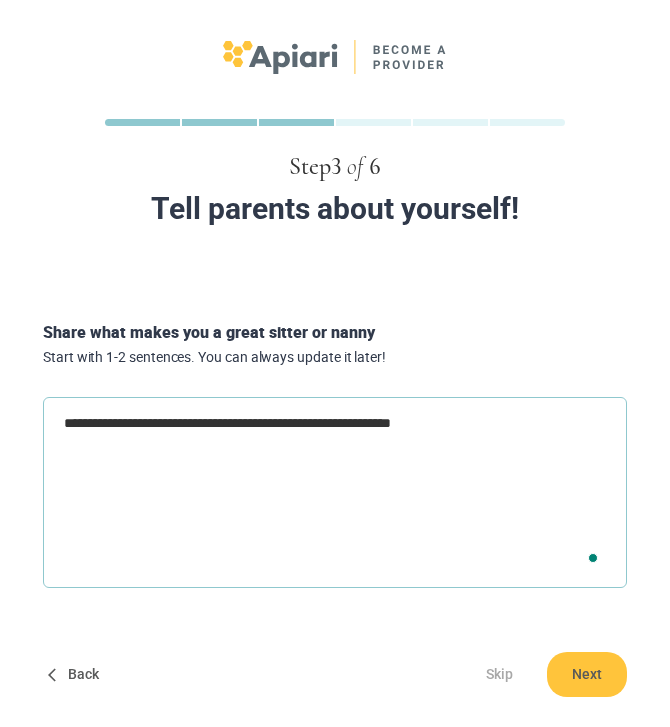 type on "*" 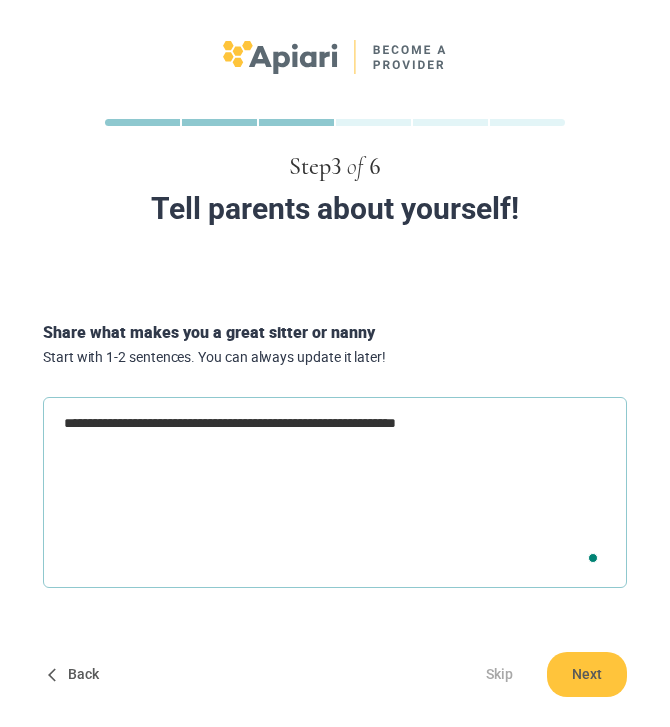 type on "**********" 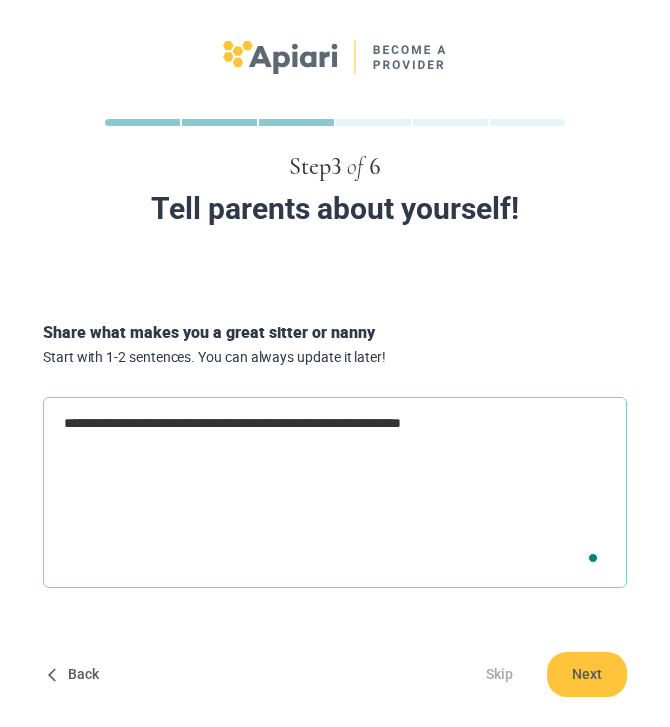 type on "**********" 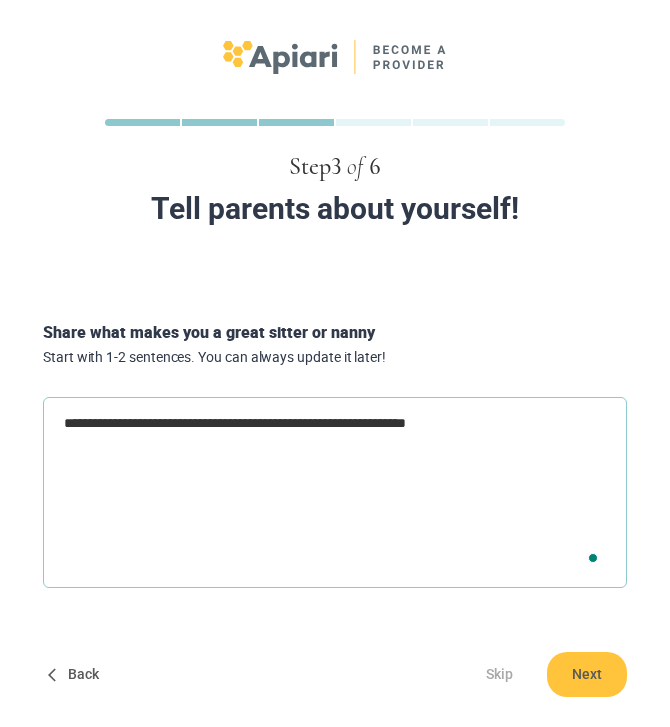 type on "**********" 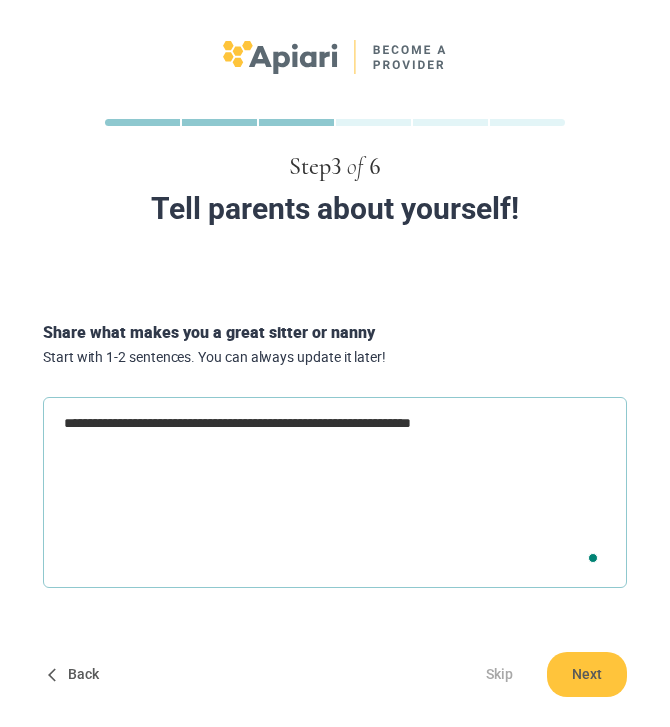 type on "**********" 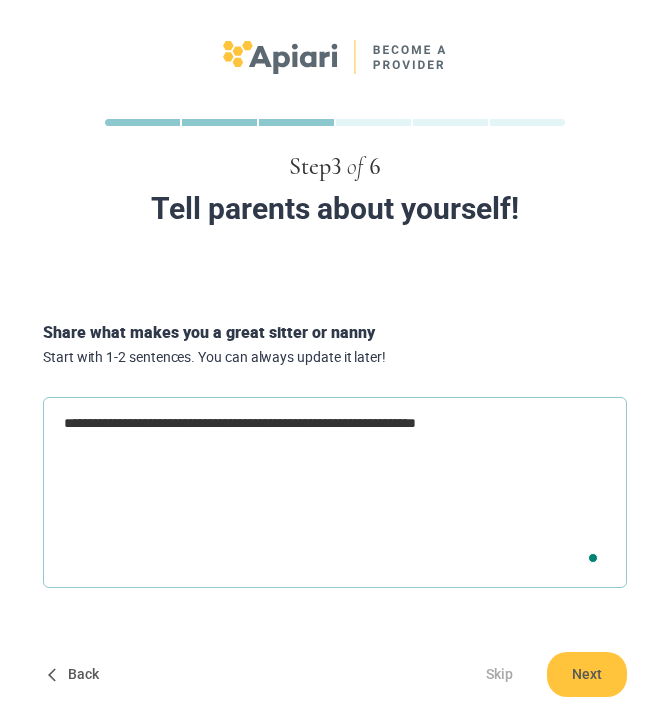 type on "**********" 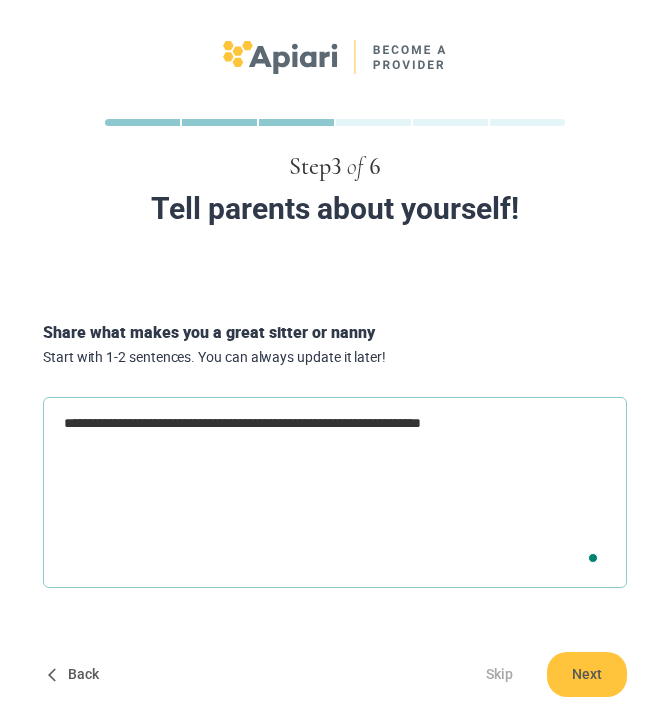 type on "**********" 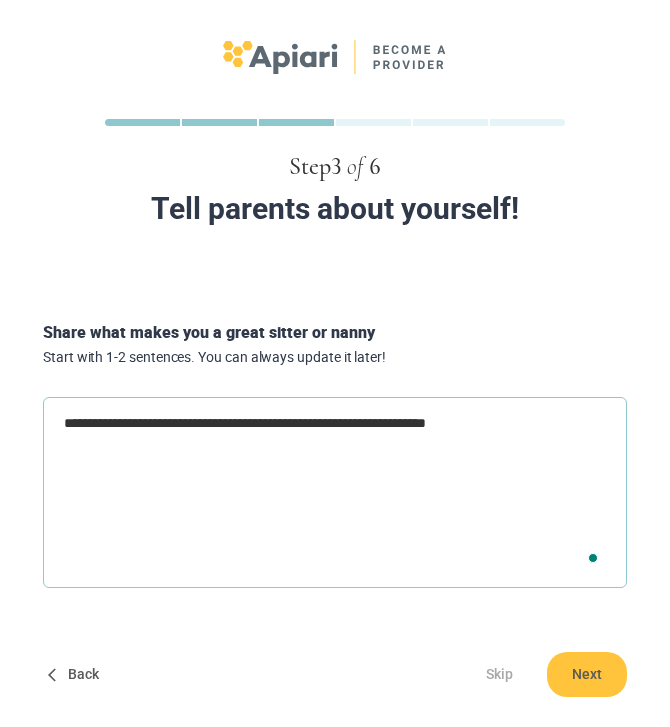 type on "**********" 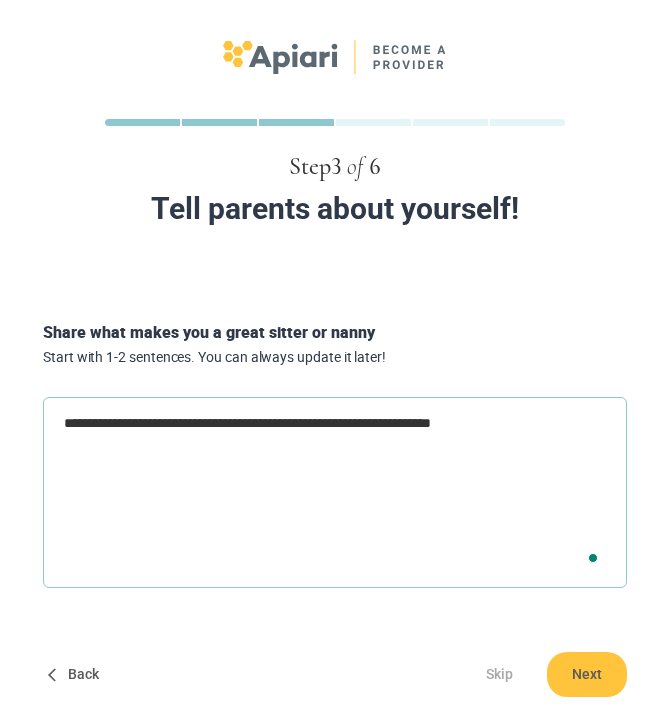 type on "**********" 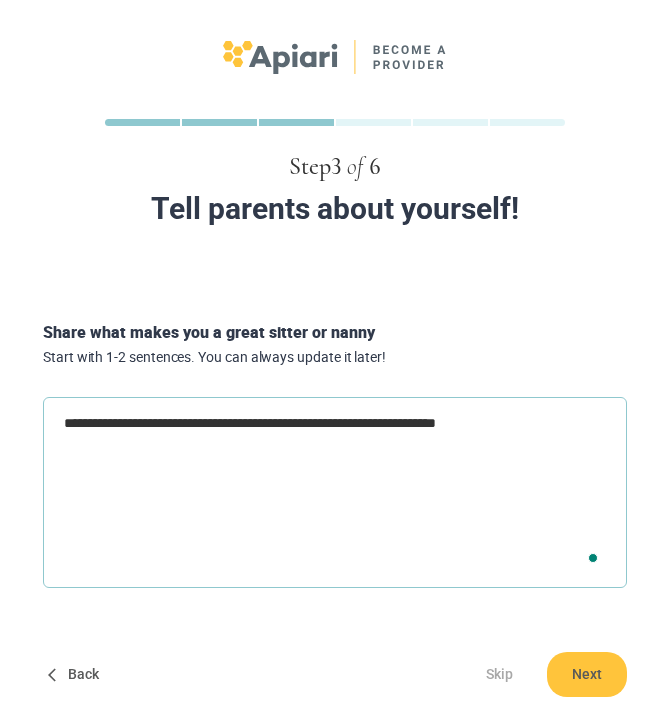 type on "**********" 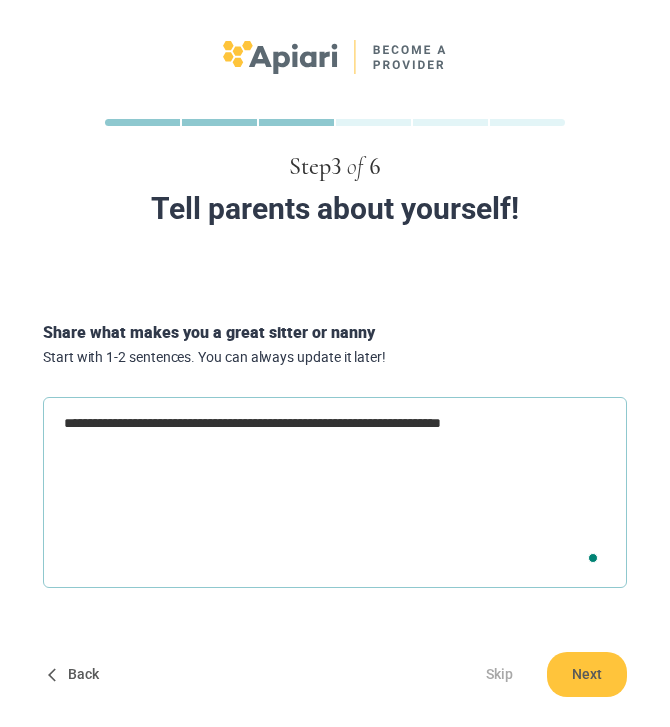 type on "**********" 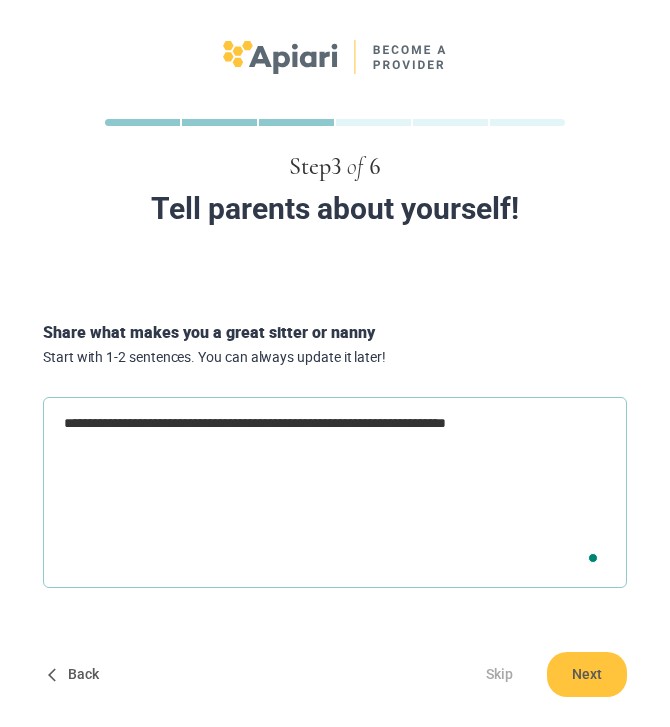 type on "**********" 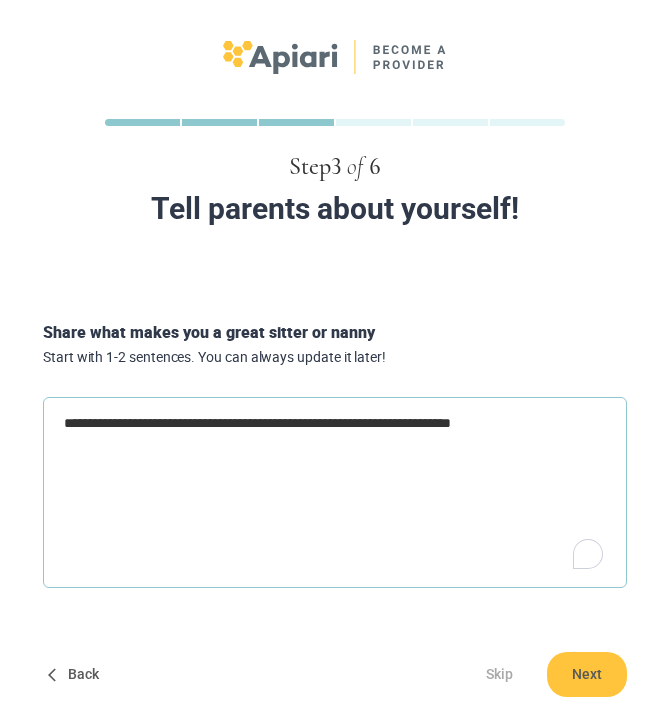 type on "**********" 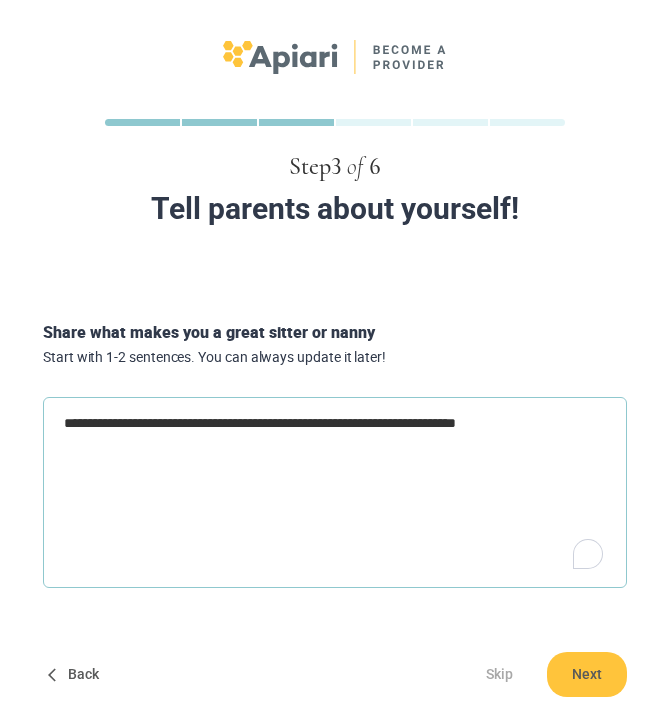 type on "**********" 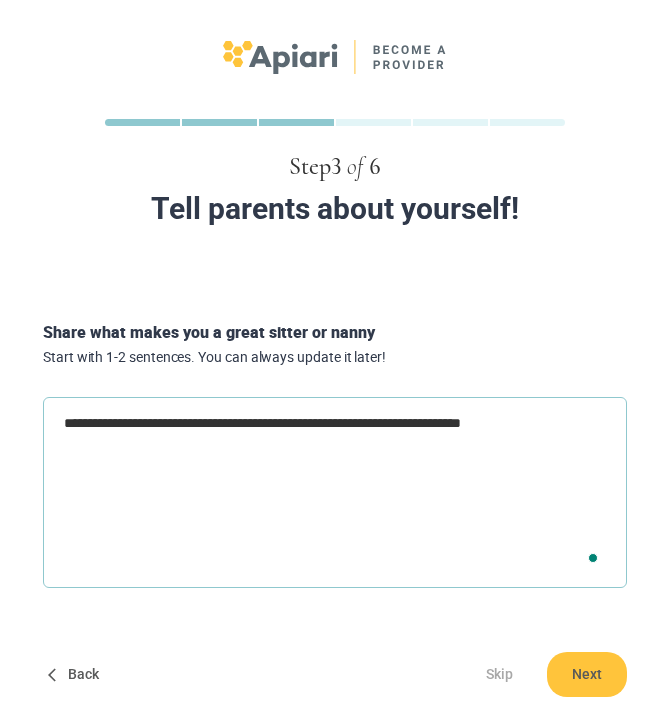 type on "**********" 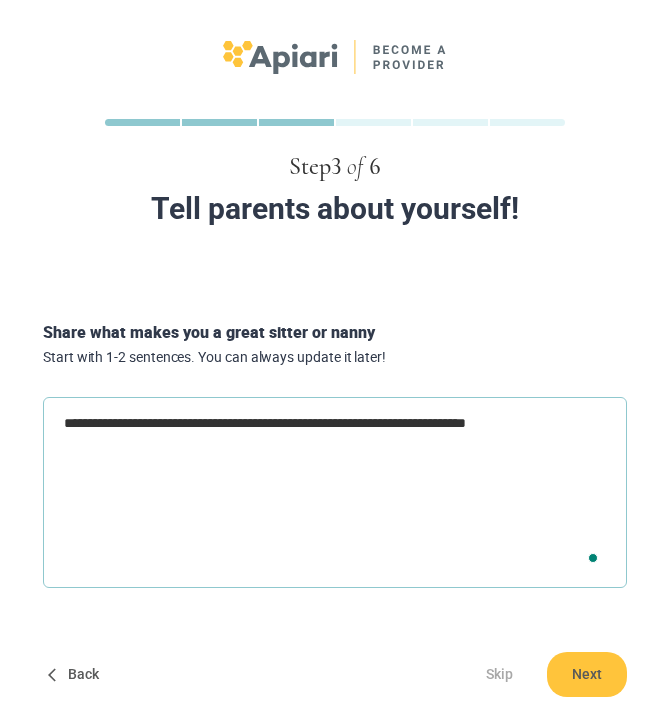 type on "**********" 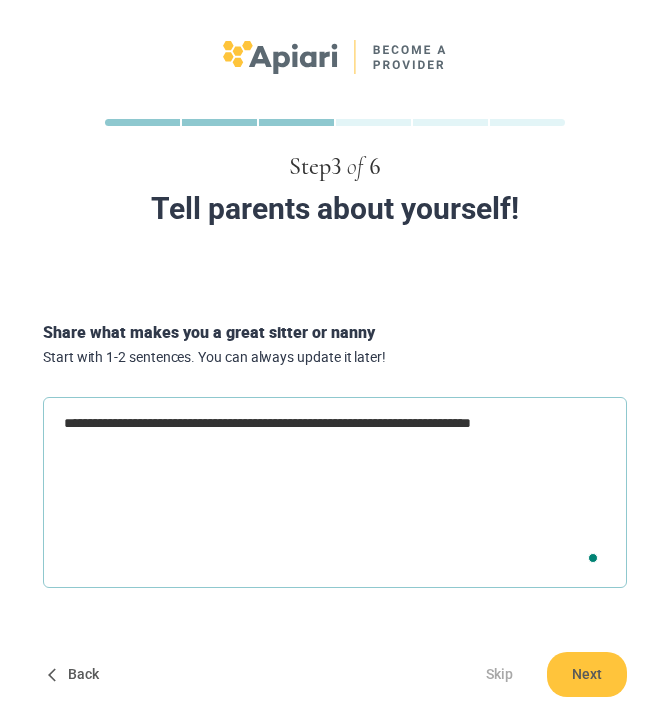 type on "**********" 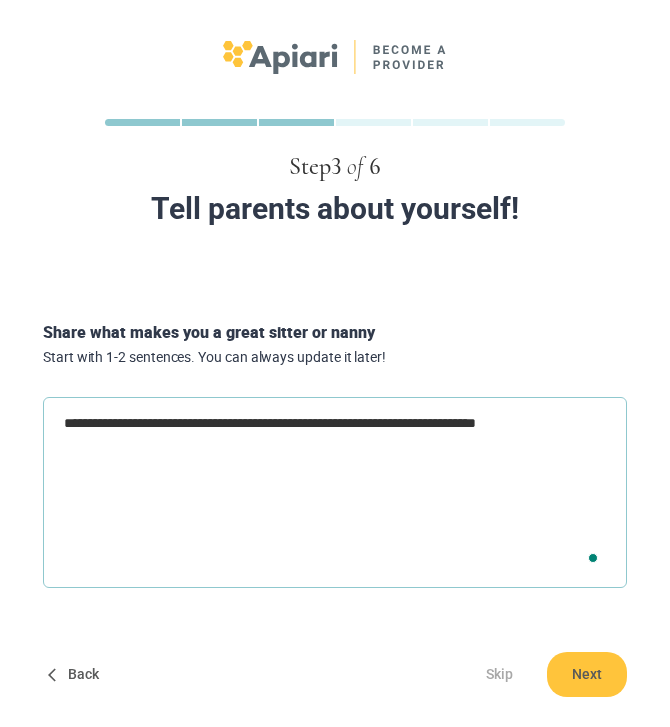 type on "**********" 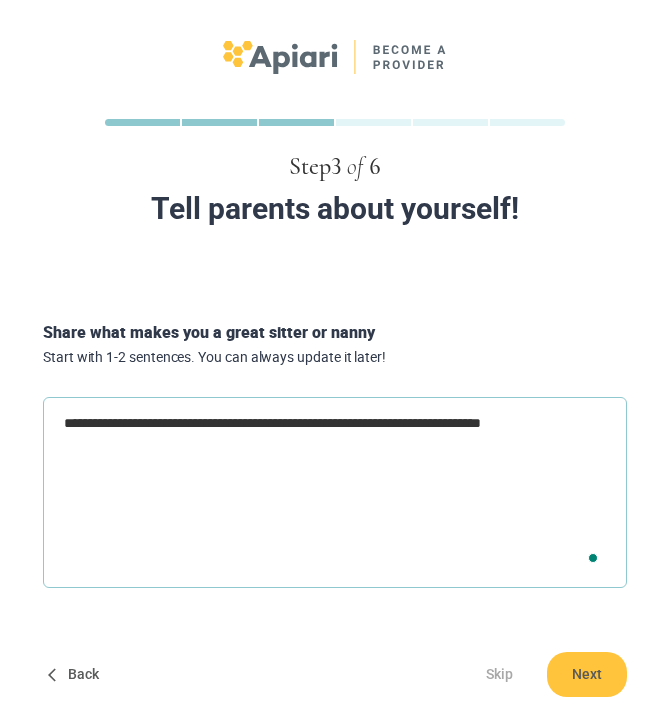 type on "*" 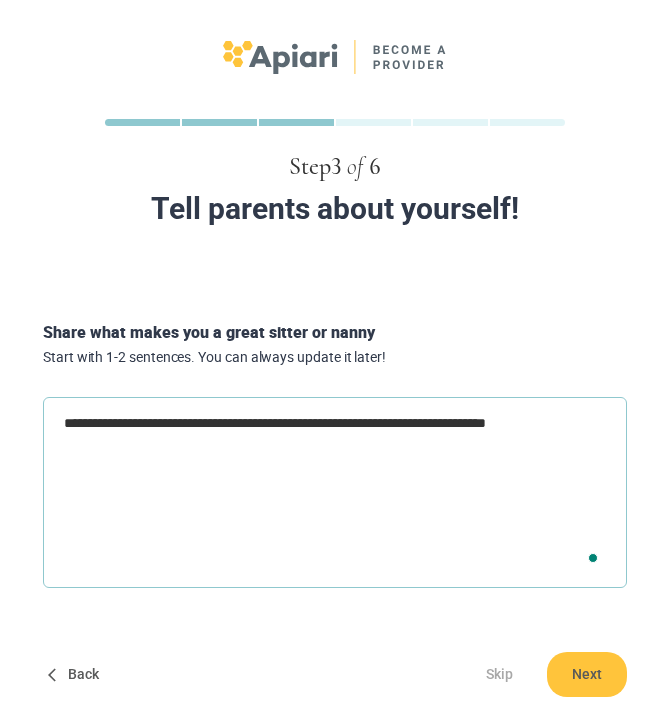 type on "**********" 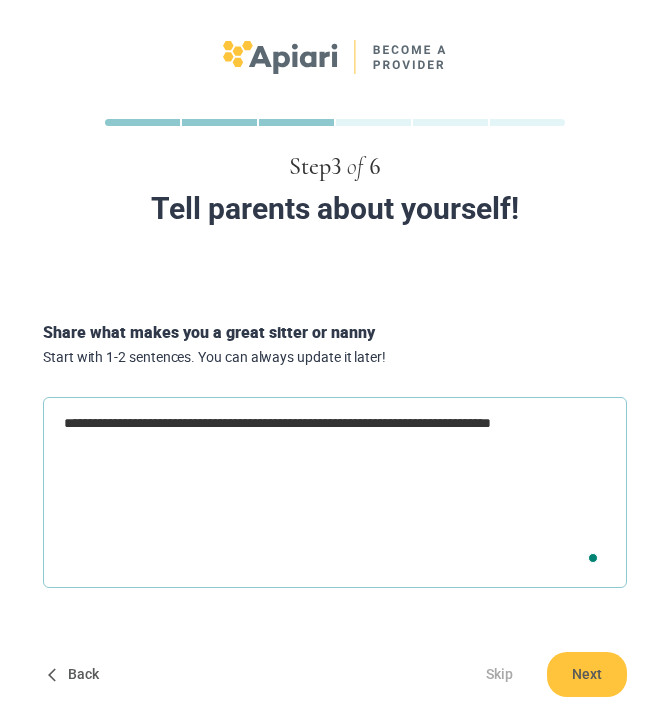 type on "**********" 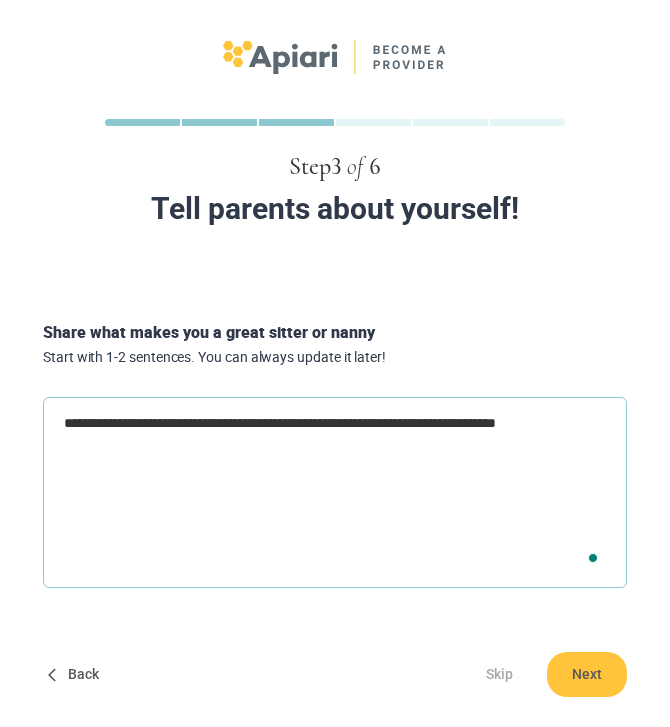type on "**********" 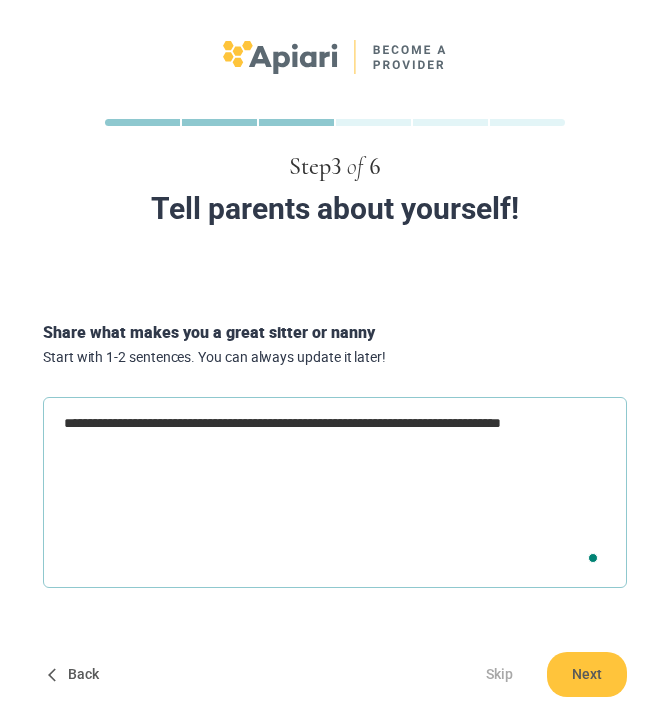 type on "**********" 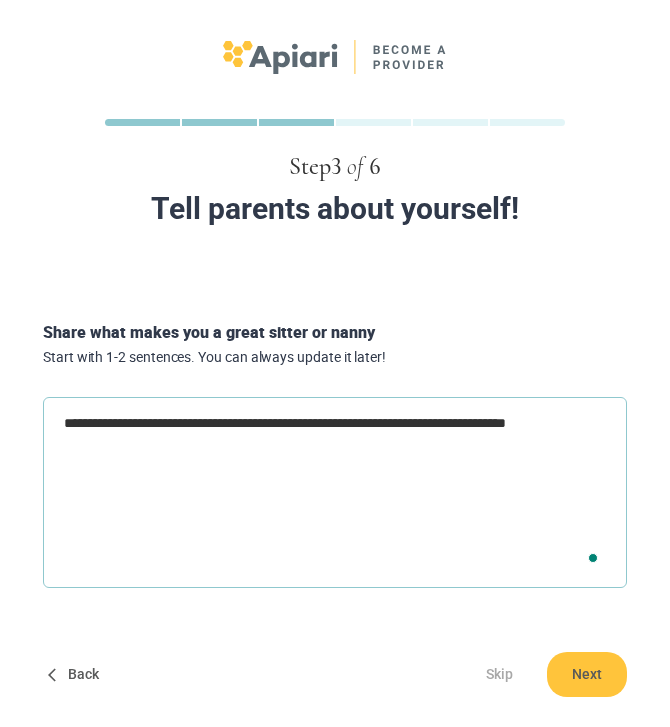 type on "**********" 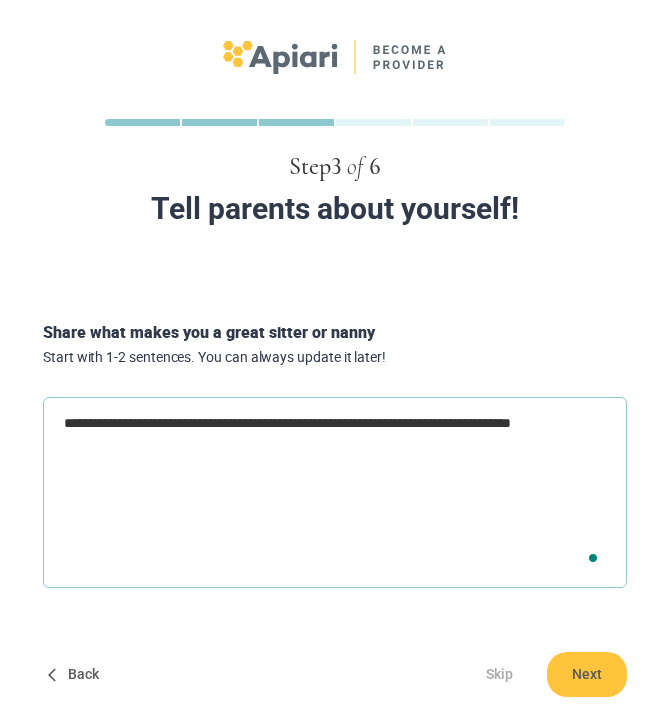 type on "**********" 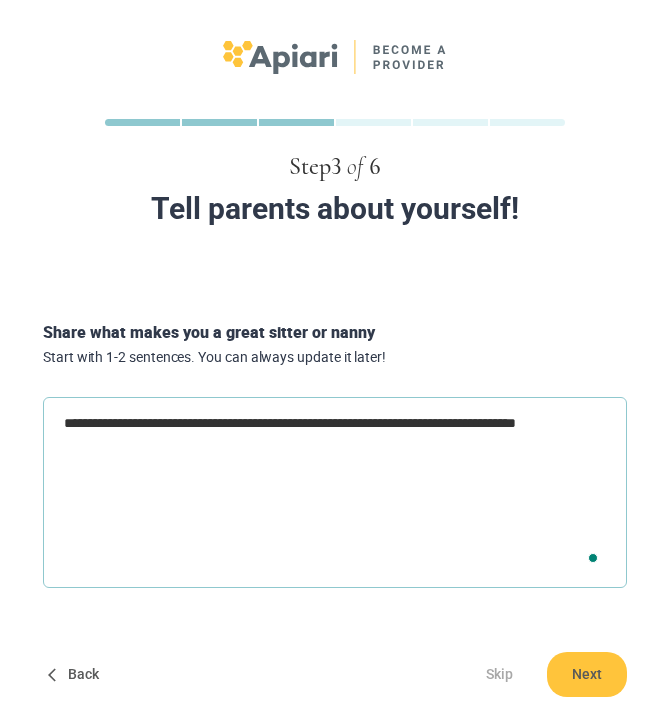 type on "**********" 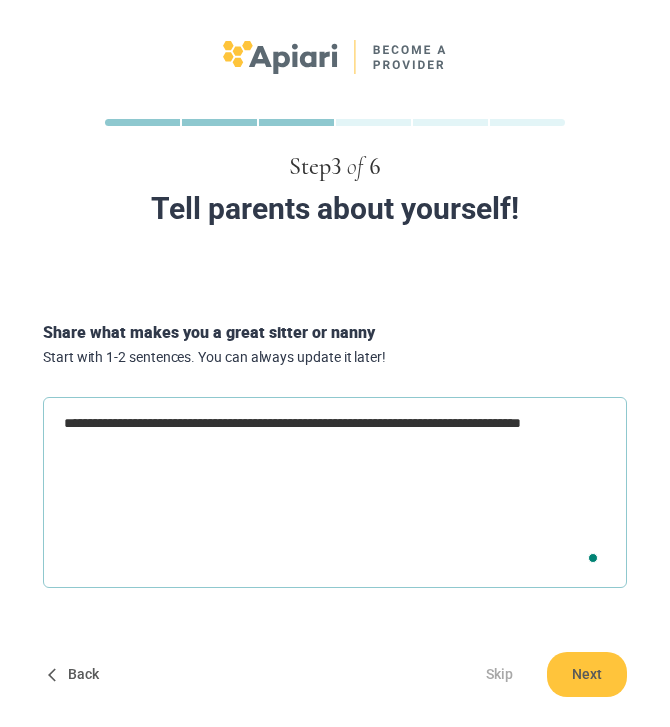 type on "**********" 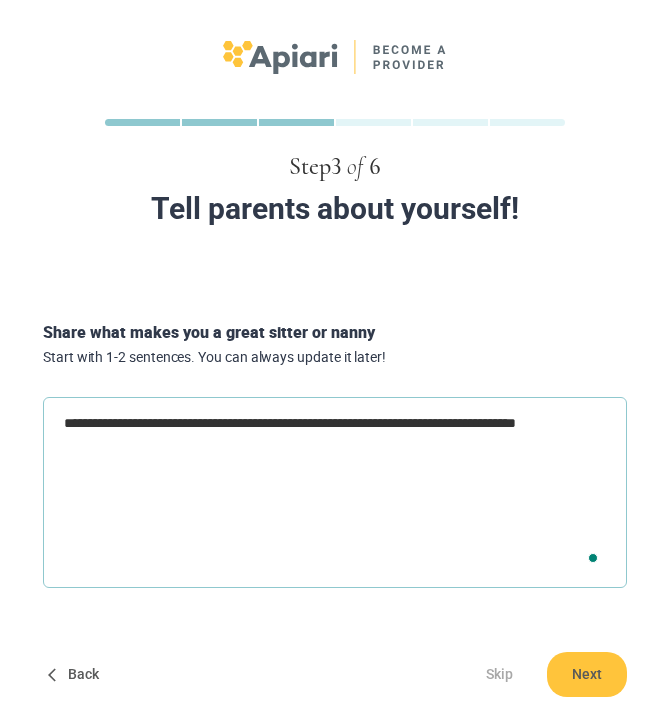 type on "*" 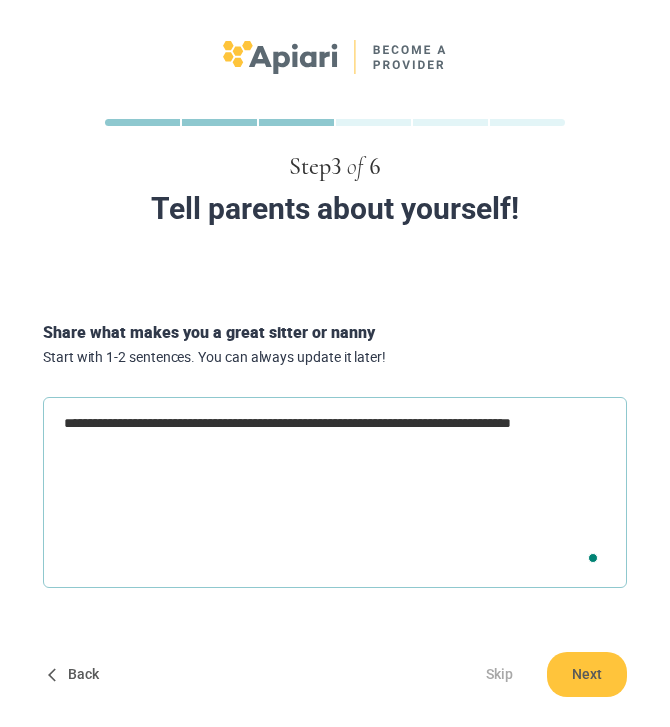 type 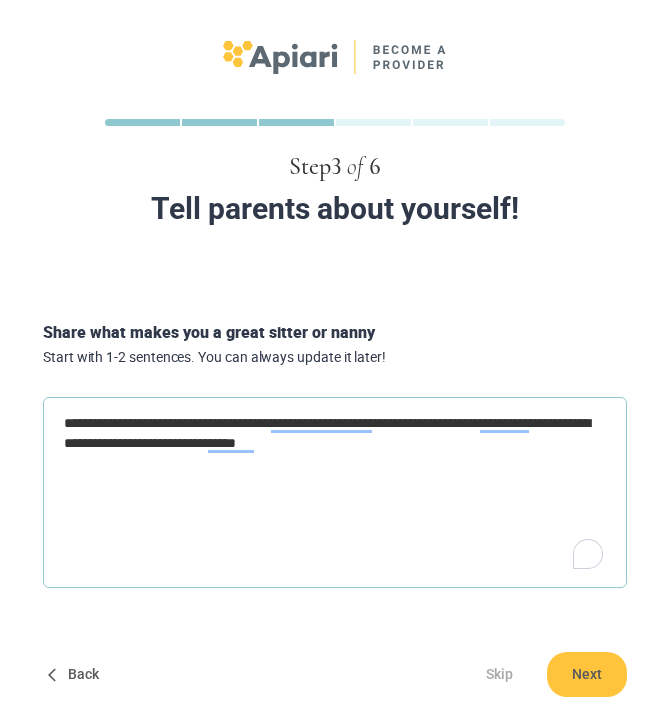 click on "**********" at bounding box center (335, 492) 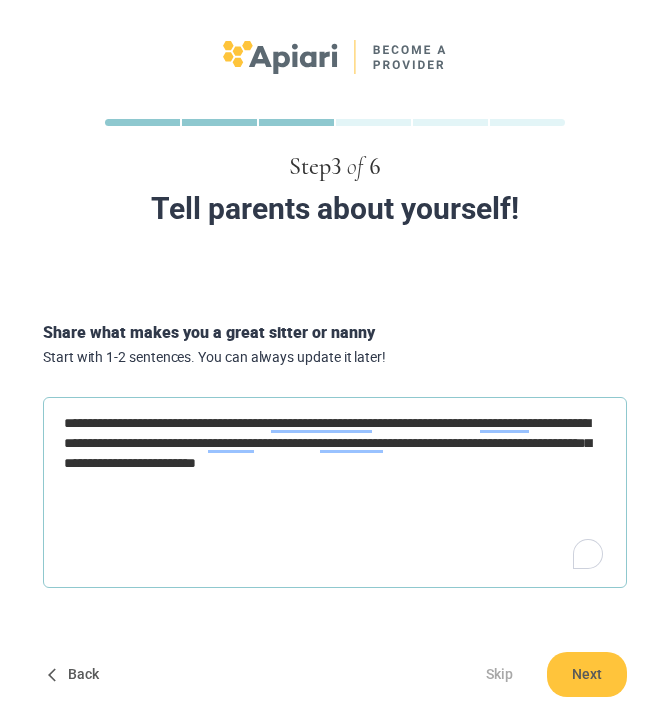 click on "**********" at bounding box center (335, 492) 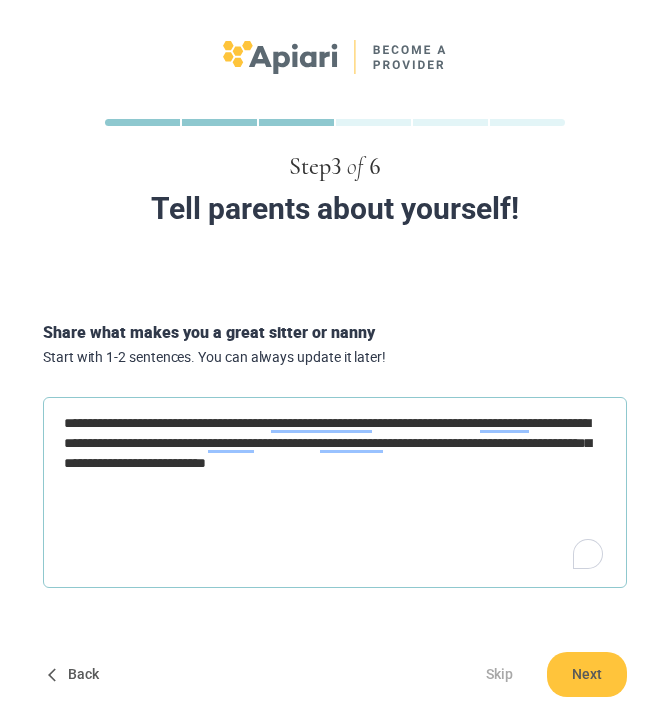 click on "**********" at bounding box center [335, 492] 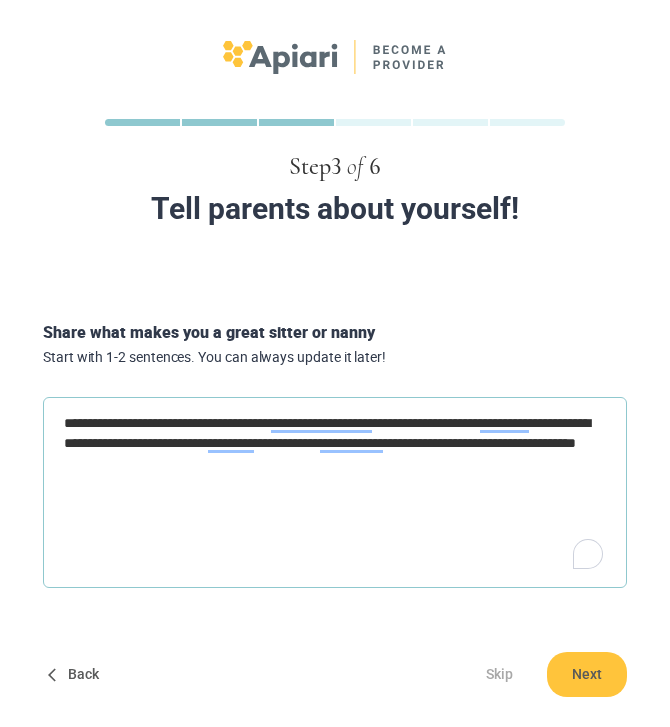 click on "**********" at bounding box center (335, 492) 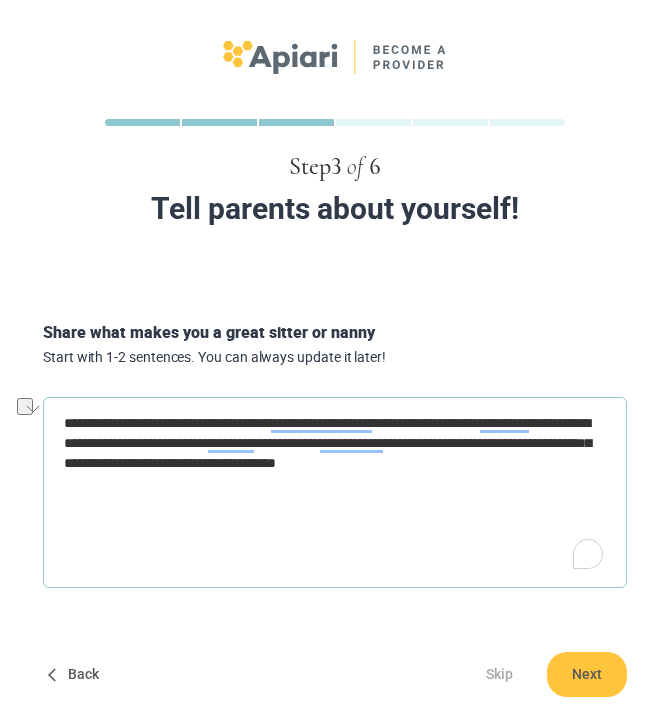 drag, startPoint x: 491, startPoint y: 469, endPoint x: 345, endPoint y: 458, distance: 146.4138 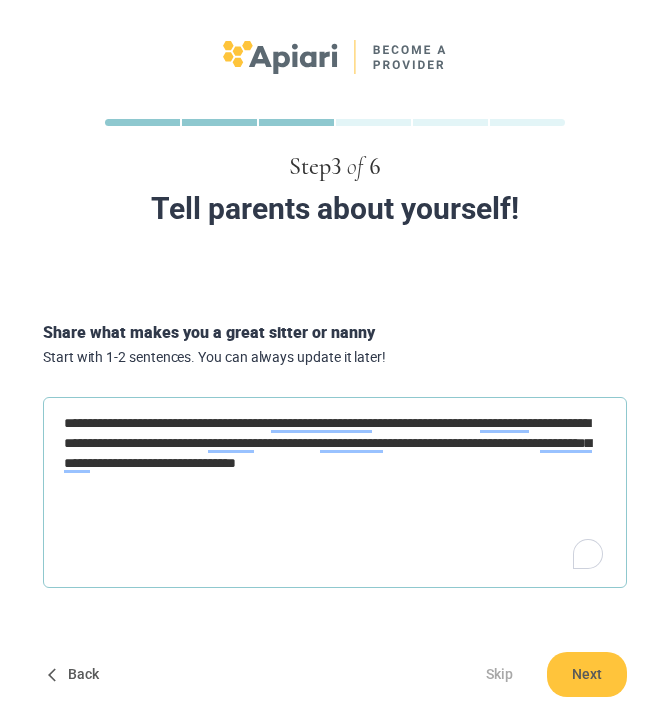 drag, startPoint x: 201, startPoint y: 462, endPoint x: 174, endPoint y: 462, distance: 27 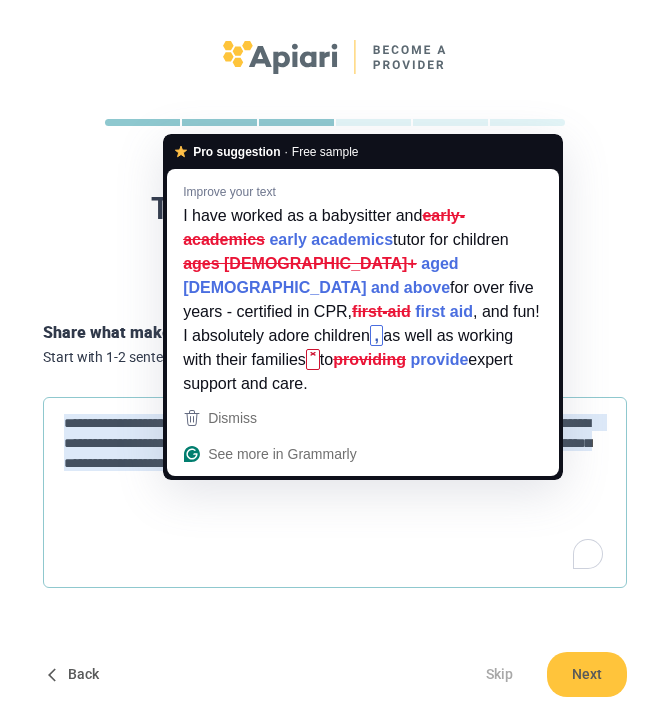 click on "**********" at bounding box center [335, 492] 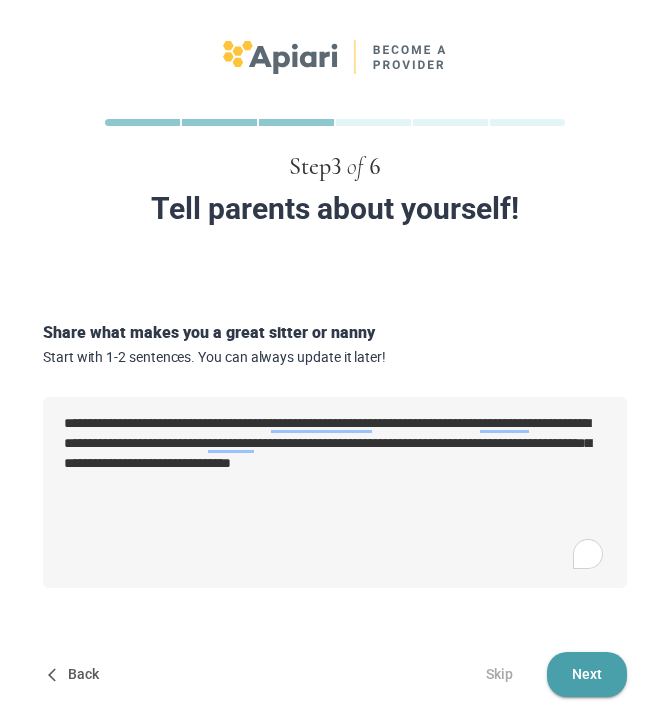 click on "Next" at bounding box center (587, 674) 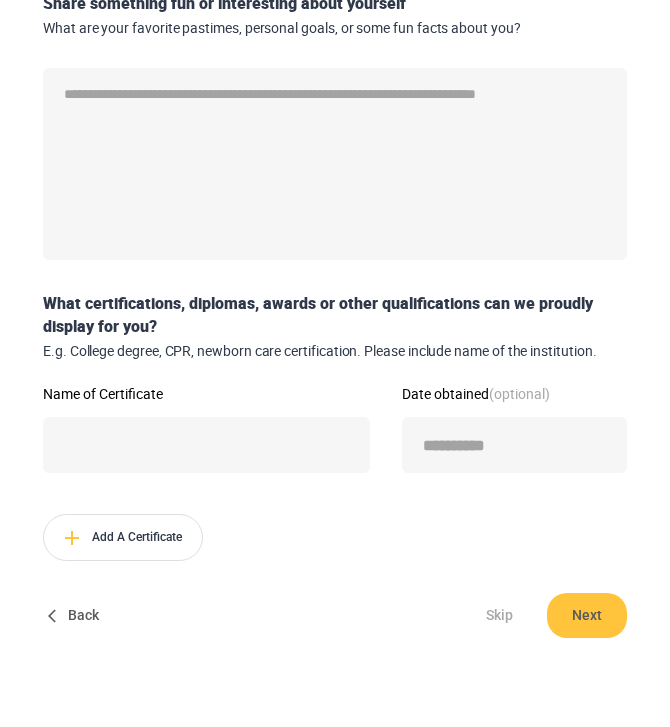 scroll, scrollTop: 298, scrollLeft: 0, axis: vertical 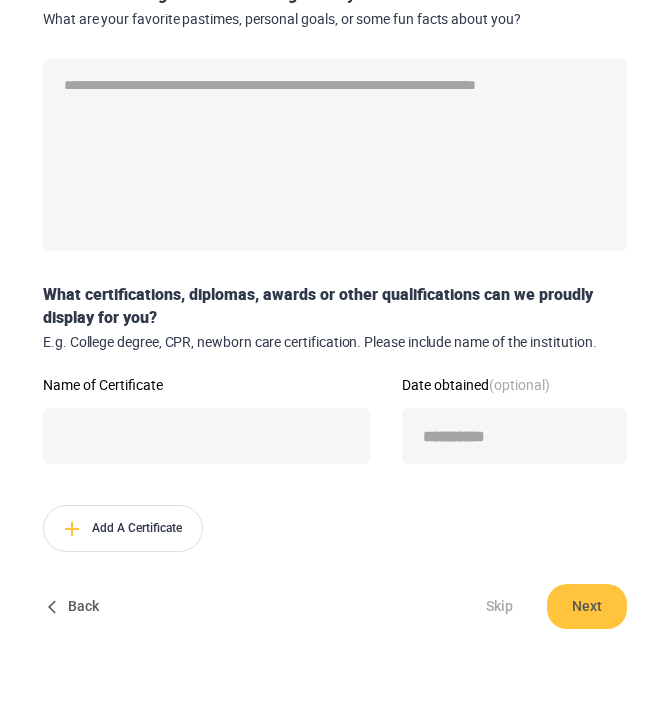 click on "Skip" at bounding box center (499, 606) 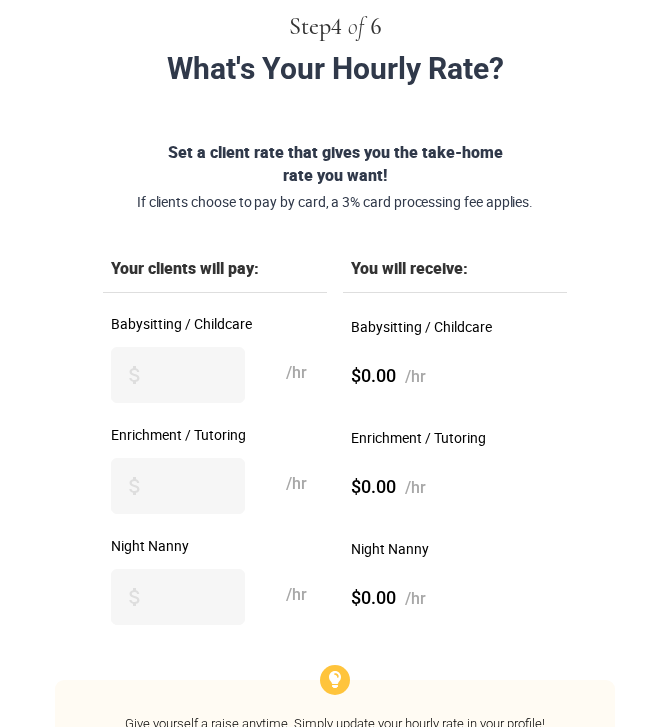 scroll, scrollTop: 144, scrollLeft: 0, axis: vertical 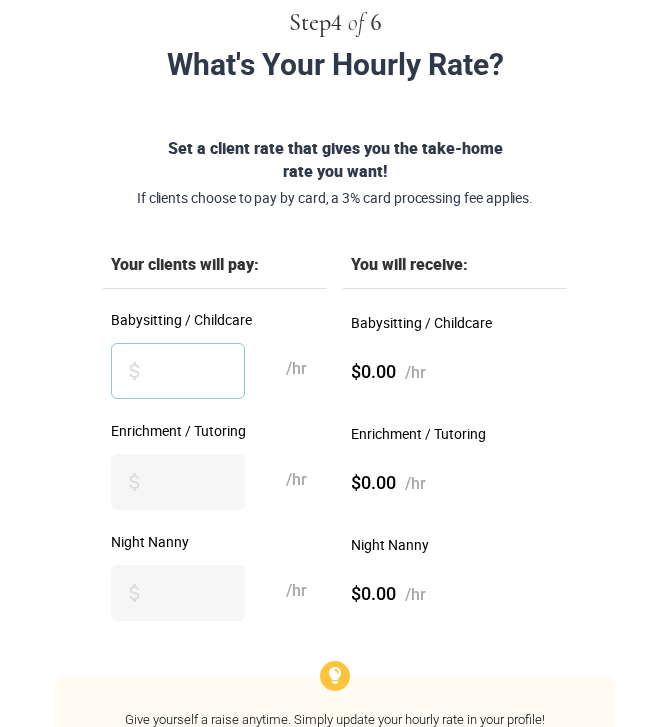 click on "Babysitting / Childcare" at bounding box center [178, 371] 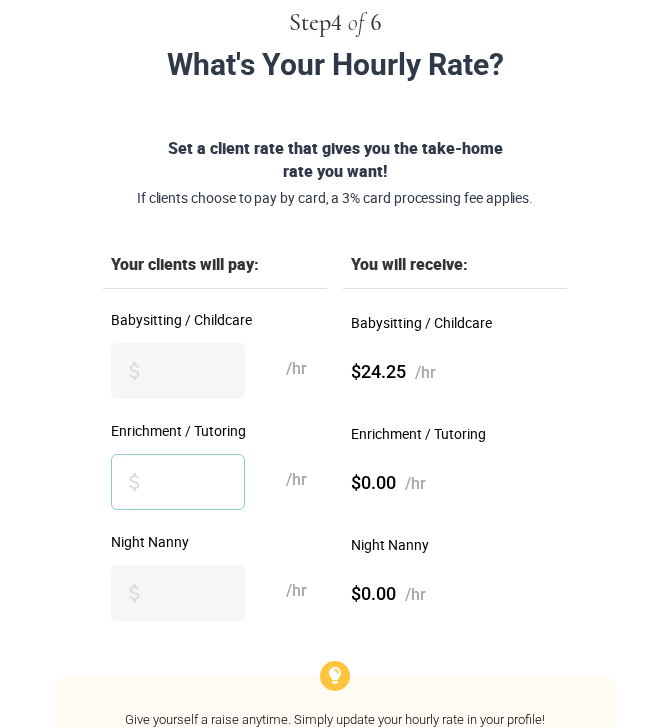 click on "Enrichment / Tutoring" at bounding box center [178, 482] 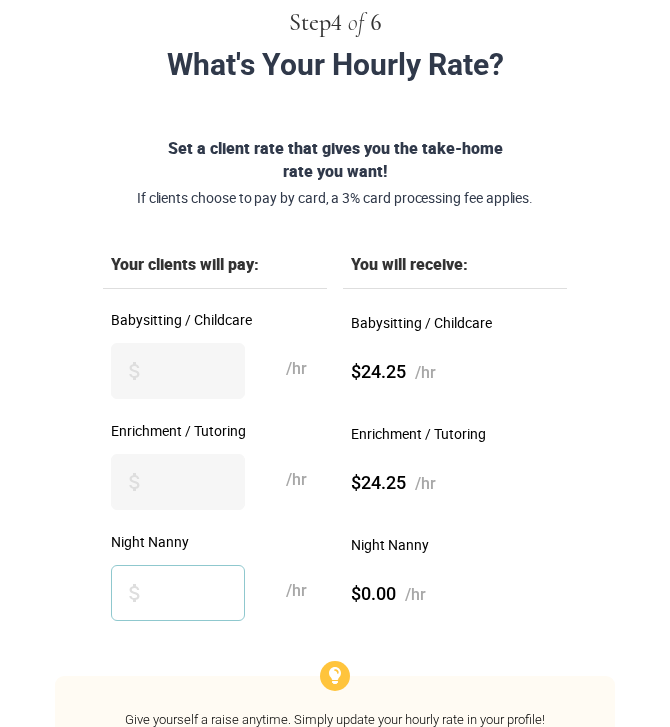 click on "Night Nanny" at bounding box center (178, 593) 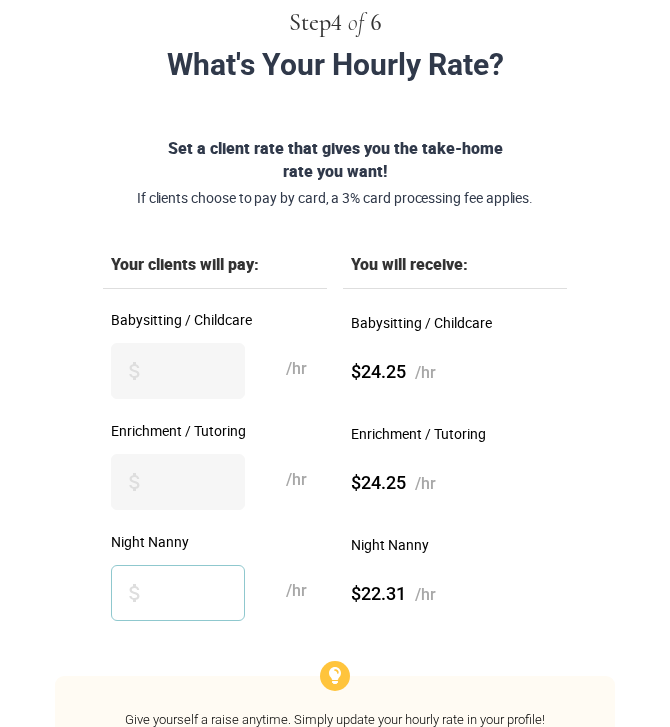 scroll, scrollTop: 365, scrollLeft: 0, axis: vertical 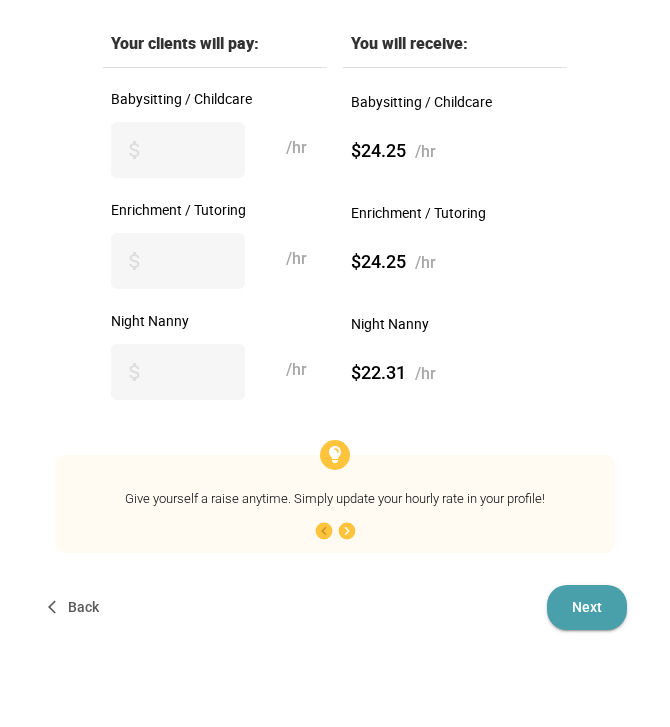 click on "Next" at bounding box center [587, 607] 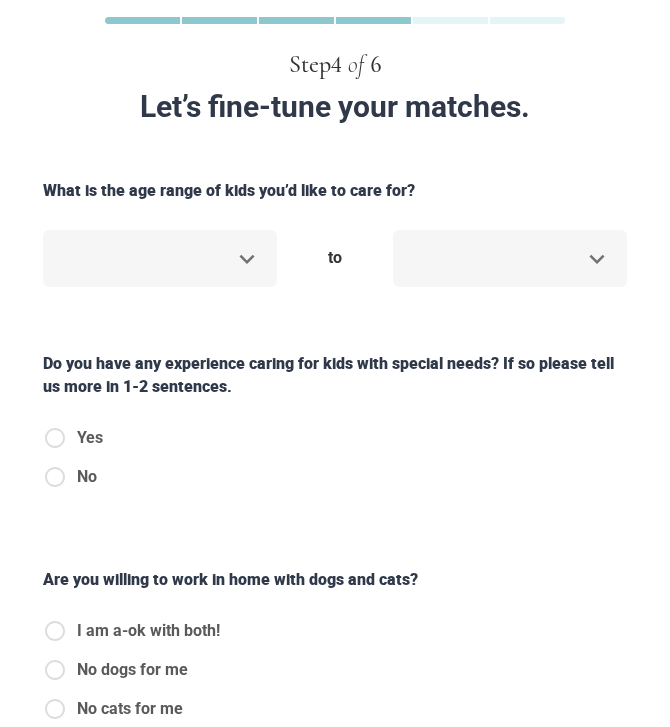 scroll, scrollTop: 104, scrollLeft: 0, axis: vertical 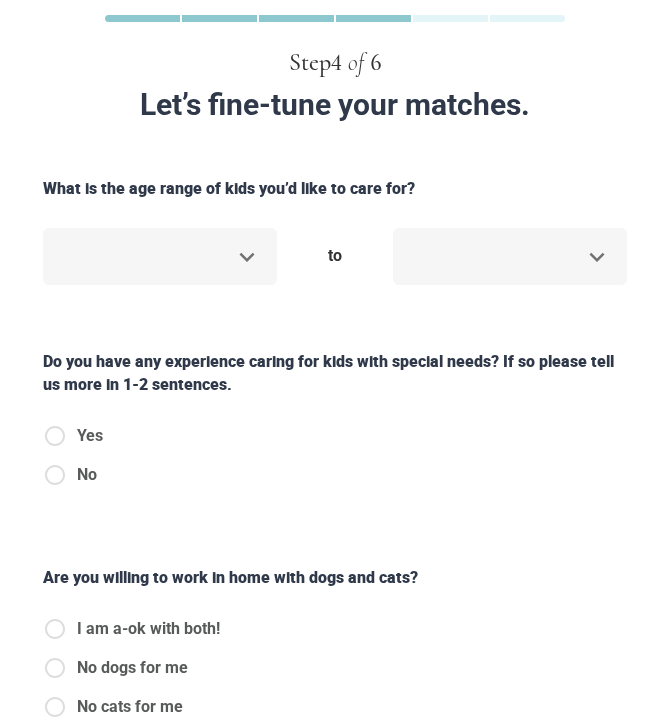 click on "Step  4   of   6 Let’s fine-tune your matches. What is the age range of kids you’d like to care for? ​ to ​ Do you have any experience caring for kids with special needs? If so please tell us more in 1-2 sentences. Yes No Are you willing to work in home with dogs and cats? I am a-ok with both! No dogs for me No cats for me No dogs or cats Do you speak another language besides English? Yes No Back Next Copyright  2025 [EMAIL_ADDRESS][DOMAIN_NAME] [PHONE_NUMBER] Jobs Signup Terms of service Privacy The Sweet Life" at bounding box center (335, 259) 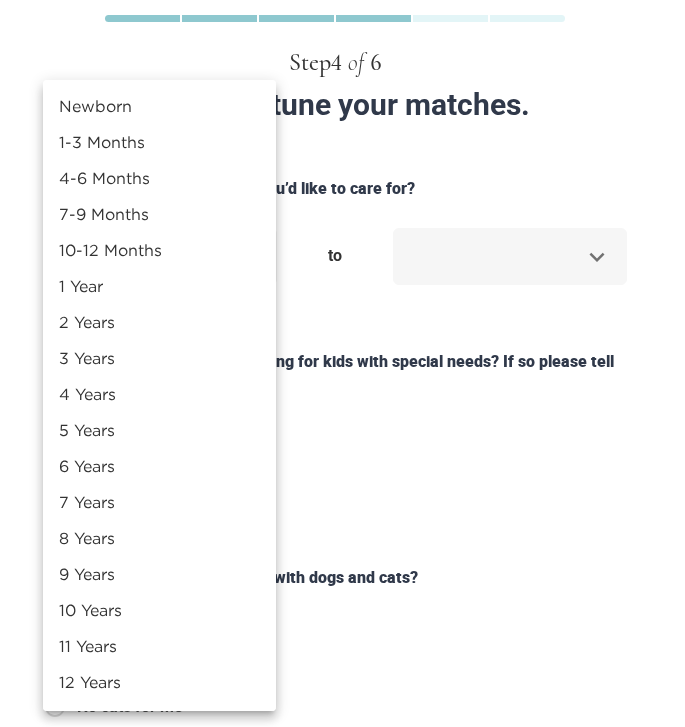 click on "5 Years" at bounding box center [159, 430] 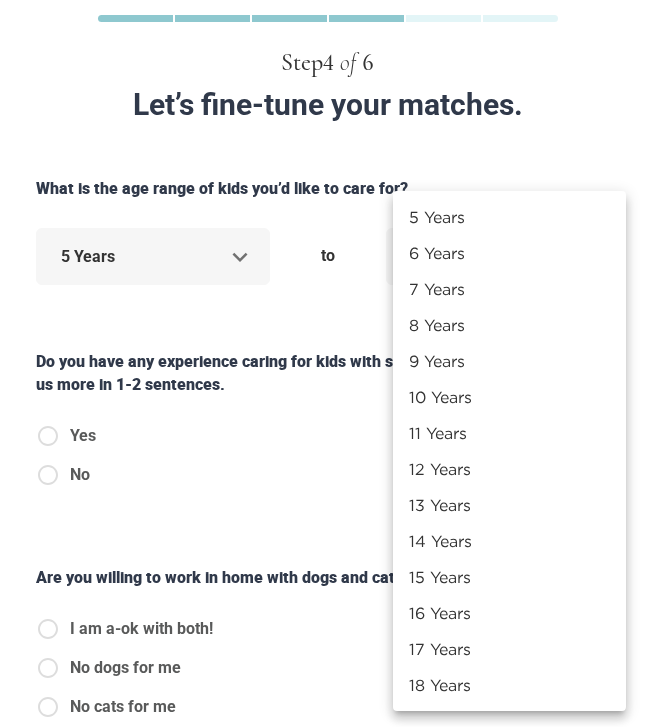 click on "Step  4   of   6 Let’s fine-tune your matches. What is the age range of kids you’d like to care for? 5 Years * to ​ Do you have any experience caring for kids with special needs? If so please tell us more in 1-2 sentences. Yes No Are you willing to work in home with dogs and cats? I am a-ok with both! No dogs for me No cats for me No dogs or cats Do you speak another language besides English? Yes No Back Next Copyright  2025 [EMAIL_ADDRESS][DOMAIN_NAME] [PHONE_NUMBER] Jobs Signup Terms of service Privacy The Sweet Life 5 Years 6 Years 7 Years 8 Years 9 Years 10 Years 11 Years 12 Years 13 Years 14 Years 15 Years 16 Years 17 Years 18 Years" at bounding box center [335, 259] 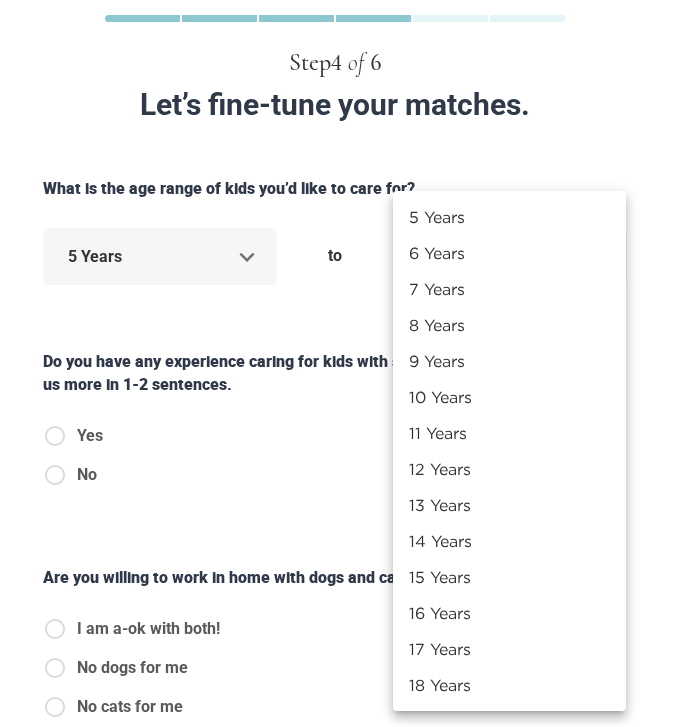 click at bounding box center [342, 363] 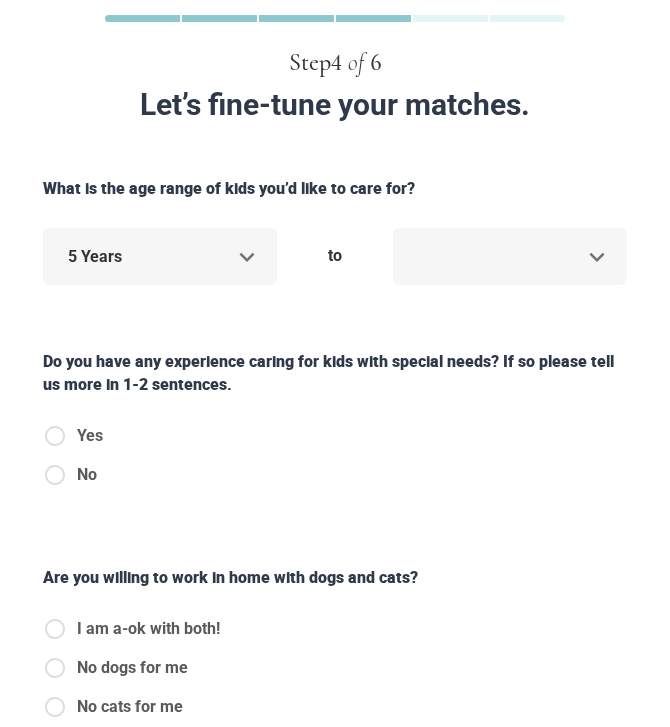 click on "Step  4   of   6 Let’s fine-tune your matches. What is the age range of kids you’d like to care for? 5 Years * to ​ Do you have any experience caring for kids with special needs? If so please tell us more in 1-2 sentences. Yes No Are you willing to work in home with dogs and cats? I am a-ok with both! No dogs for me No cats for me No dogs or cats Do you speak another language besides English? Yes No Back Next Copyright  2025 [EMAIL_ADDRESS][DOMAIN_NAME] [PHONE_NUMBER] Jobs Signup Terms of service Privacy The Sweet Life 5 Years 6 Years 7 Years 8 Years 9 Years 10 Years 11 Years 12 Years 13 Years 14 Years 15 Years 16 Years 17 Years 18 Years" at bounding box center [335, 259] 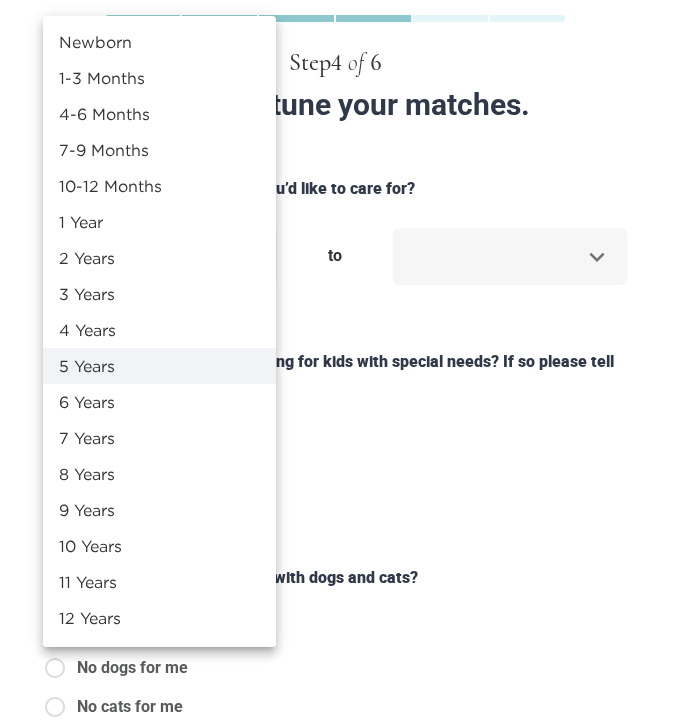 click on "5 Years" at bounding box center [159, 366] 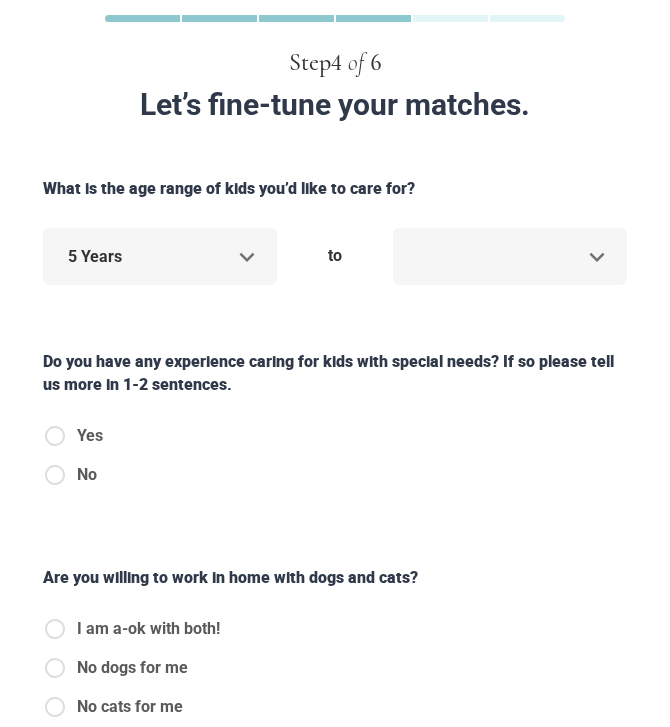 click on "Step  4   of   6 Let’s fine-tune your matches. What is the age range of kids you’d like to care for? 5 Years * to ​ Do you have any experience caring for kids with special needs? If so please tell us more in 1-2 sentences. Yes No Are you willing to work in home with dogs and cats? I am a-ok with both! No dogs for me No cats for me No dogs or cats Do you speak another language besides English? Yes No Back Next Copyright  2025 [EMAIL_ADDRESS][DOMAIN_NAME] [PHONE_NUMBER] Jobs Signup Terms of service Privacy The Sweet Life" at bounding box center [335, 259] 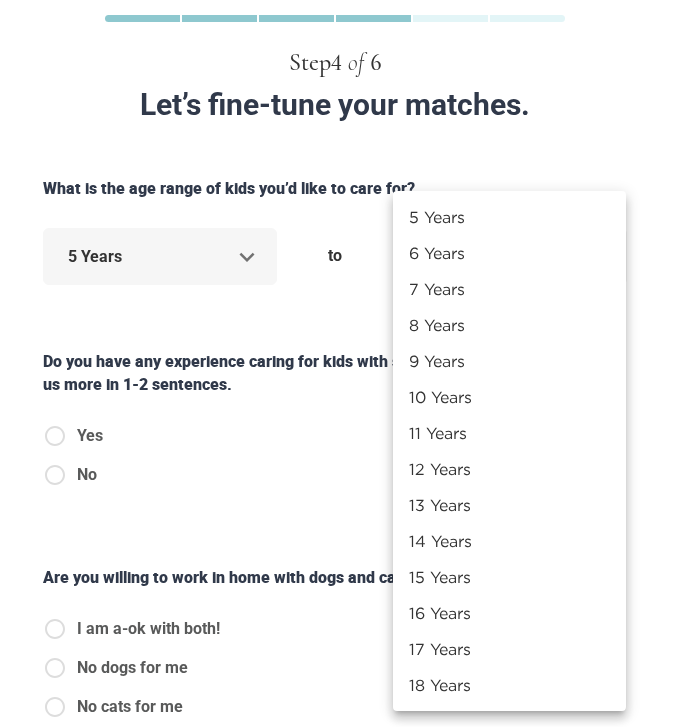 click on "18 Years" at bounding box center (509, 685) 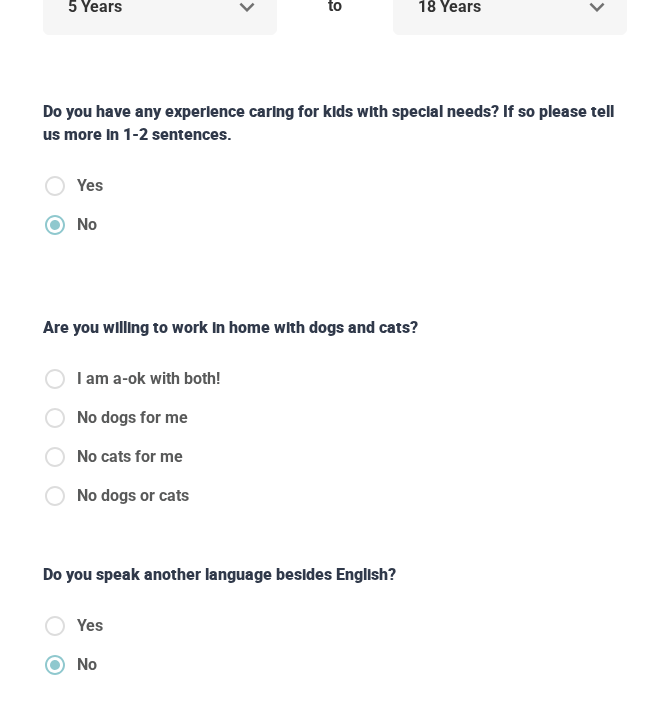 scroll, scrollTop: 357, scrollLeft: 0, axis: vertical 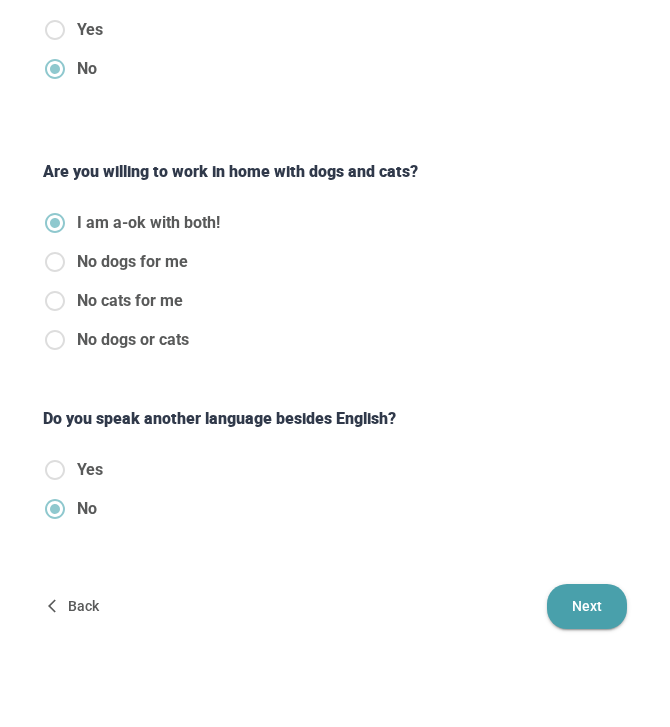 click on "Next" at bounding box center [587, 606] 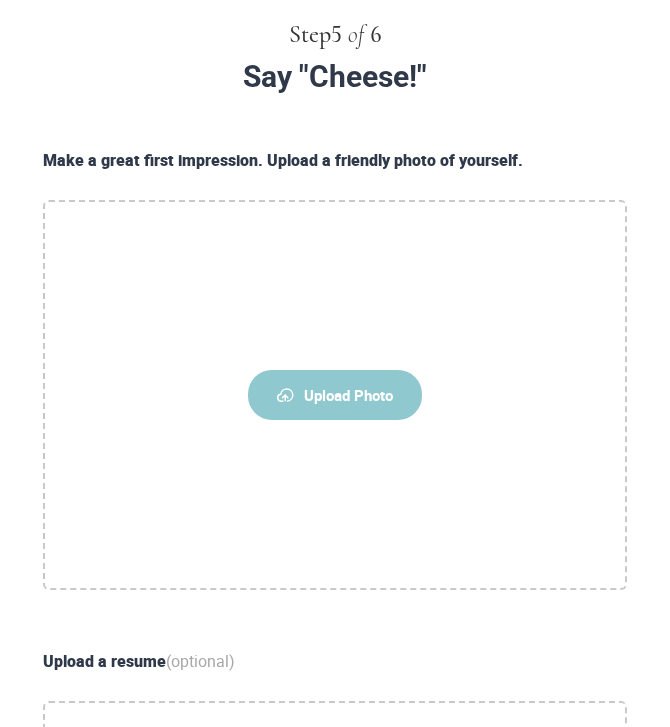 scroll, scrollTop: 140, scrollLeft: 0, axis: vertical 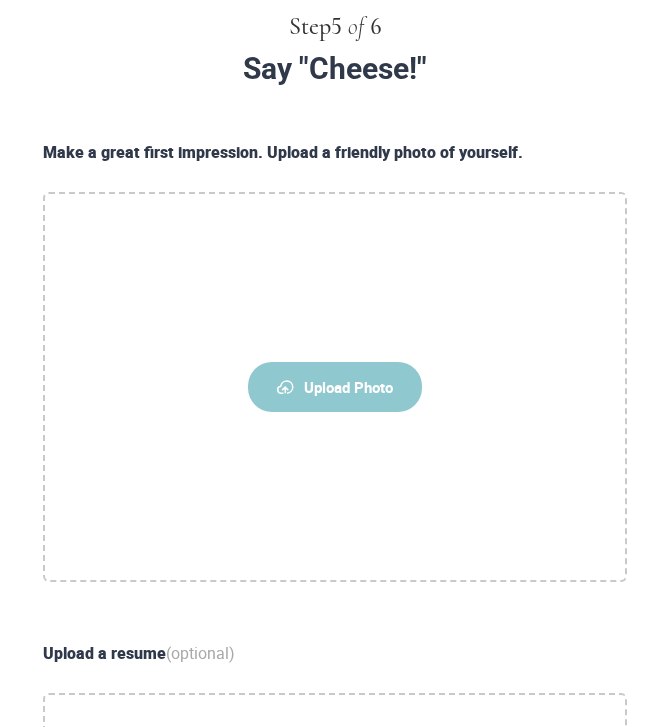 click on "Upload Photo" at bounding box center [335, 387] 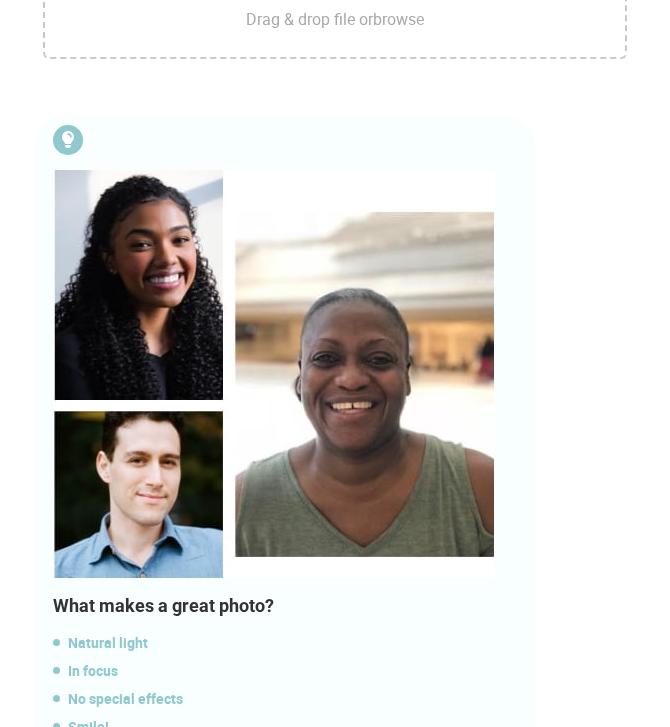 scroll, scrollTop: 1260, scrollLeft: 0, axis: vertical 